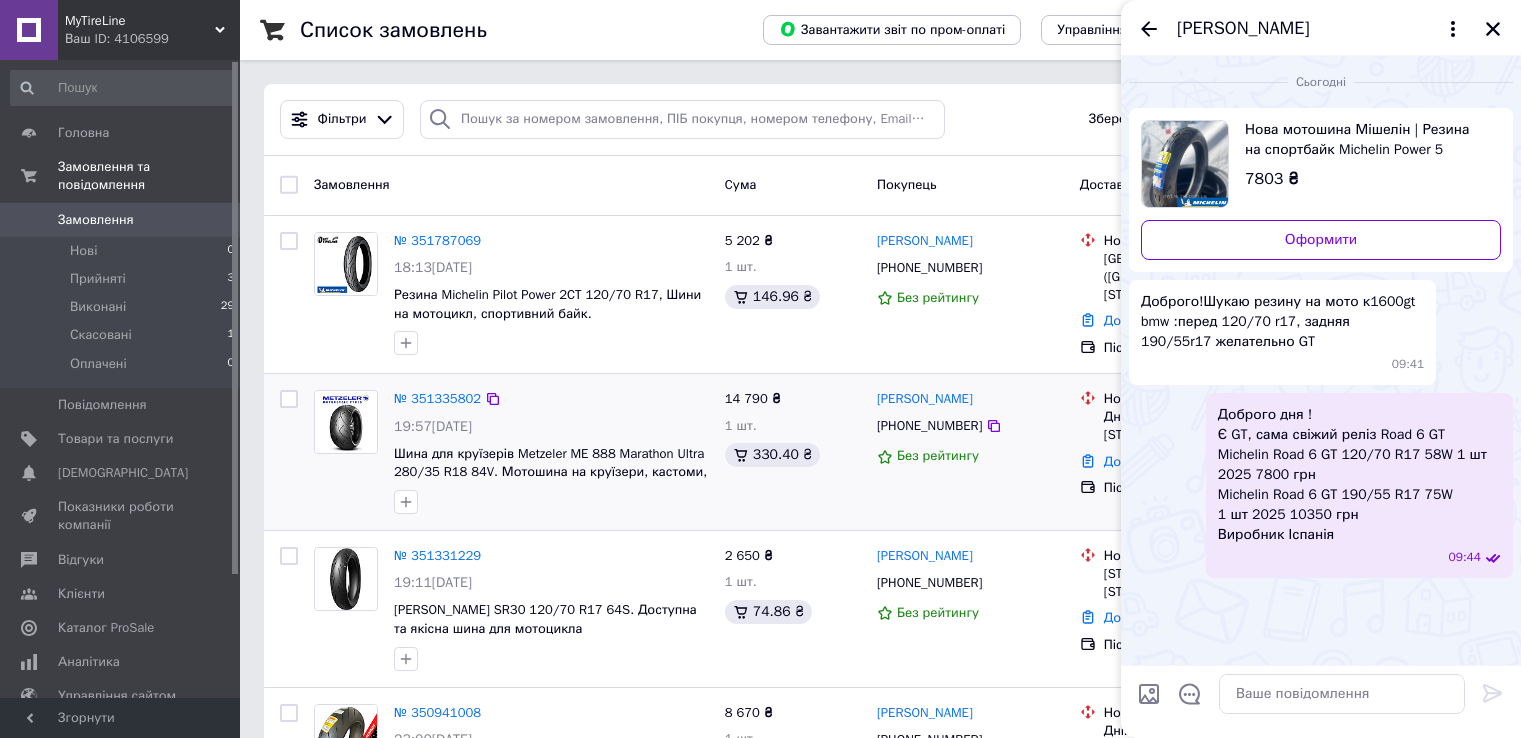 scroll, scrollTop: 0, scrollLeft: 0, axis: both 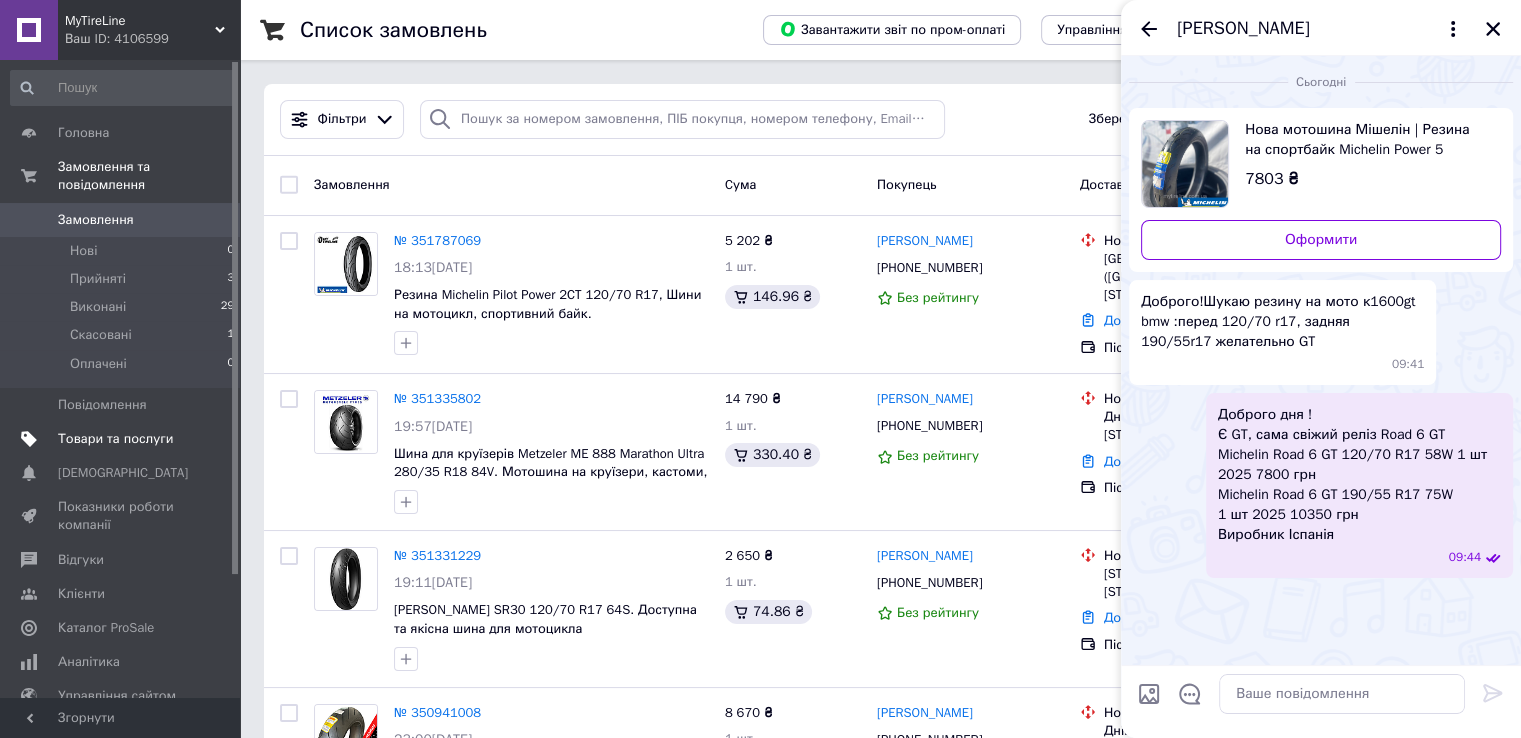click on "Товари та послуги" at bounding box center [115, 439] 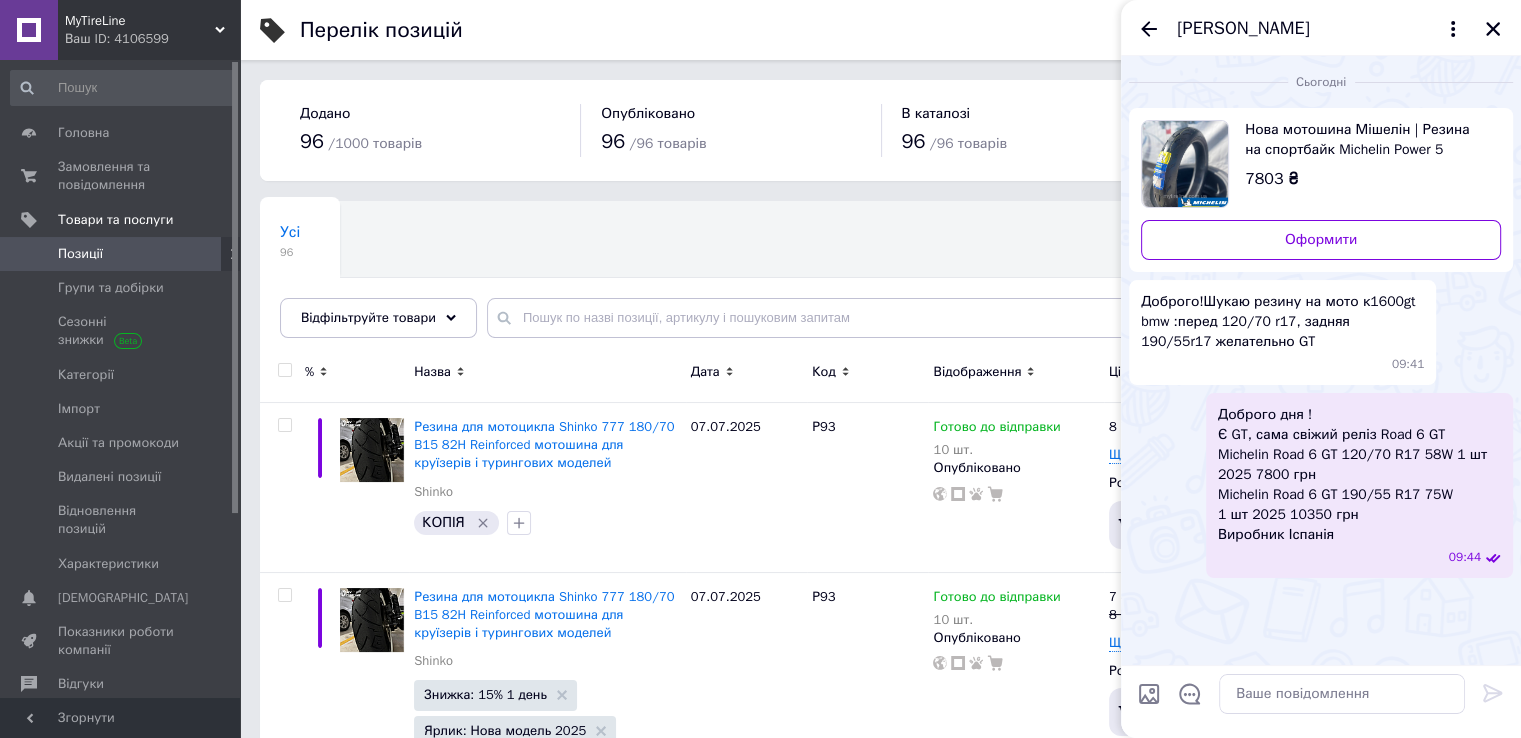 click on "Позиції" at bounding box center (80, 254) 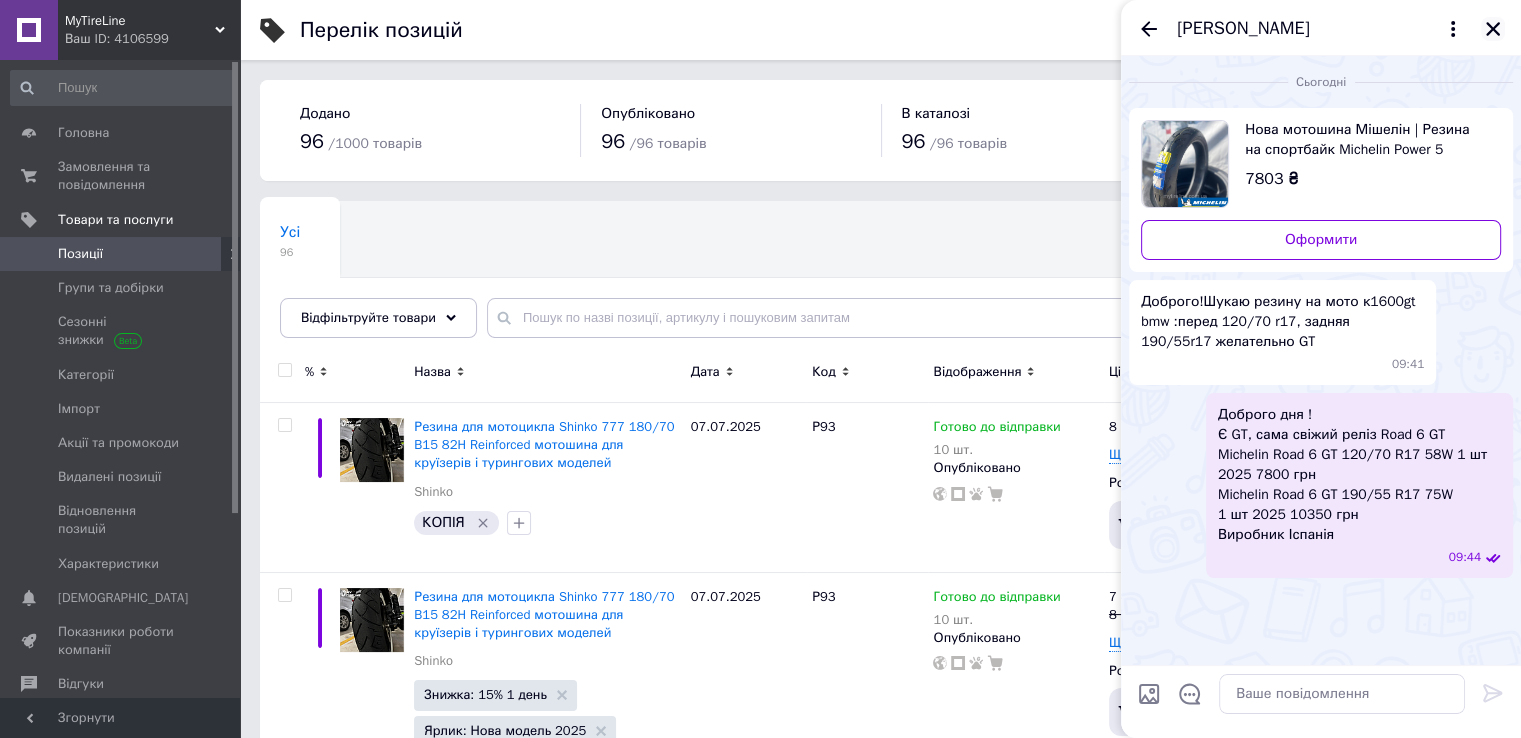 click 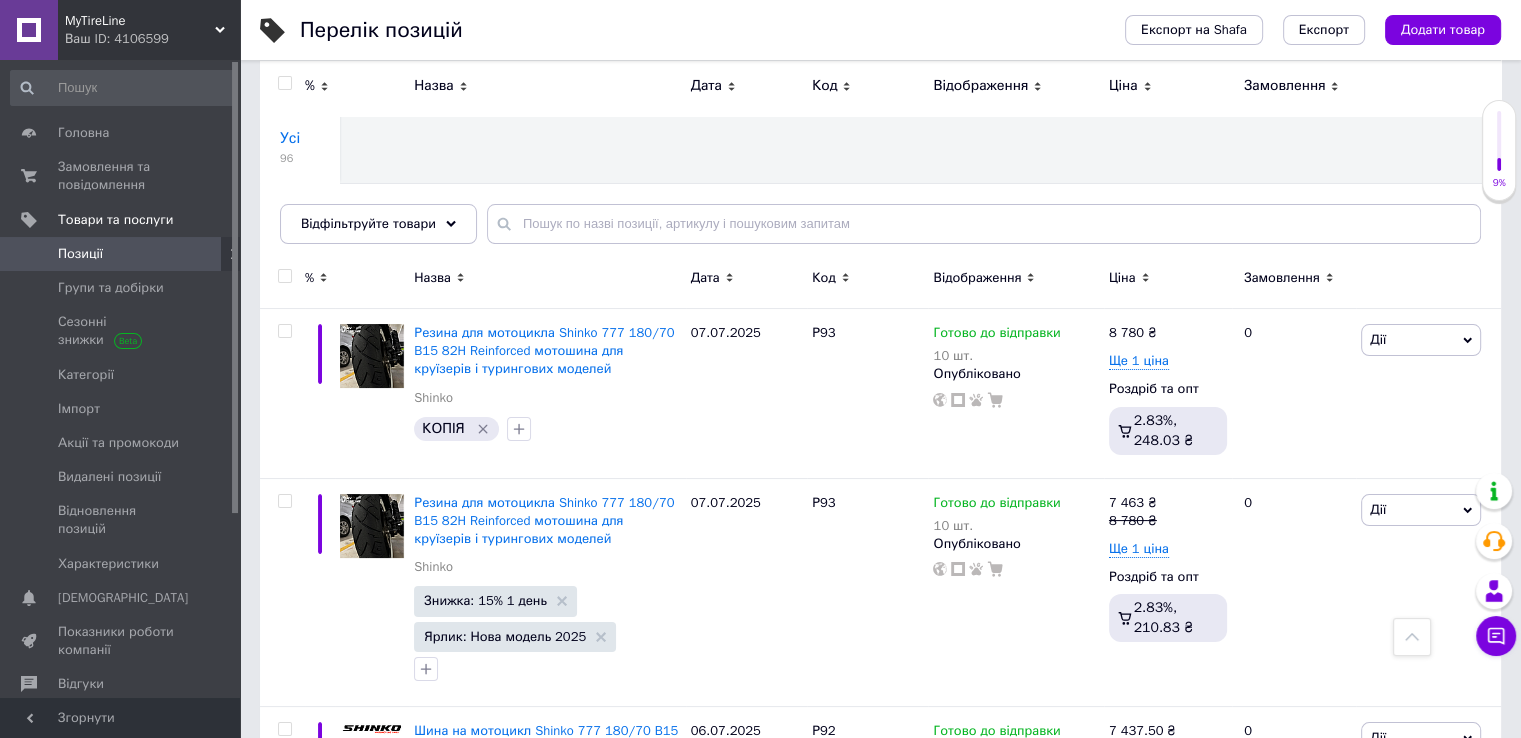 scroll, scrollTop: 0, scrollLeft: 0, axis: both 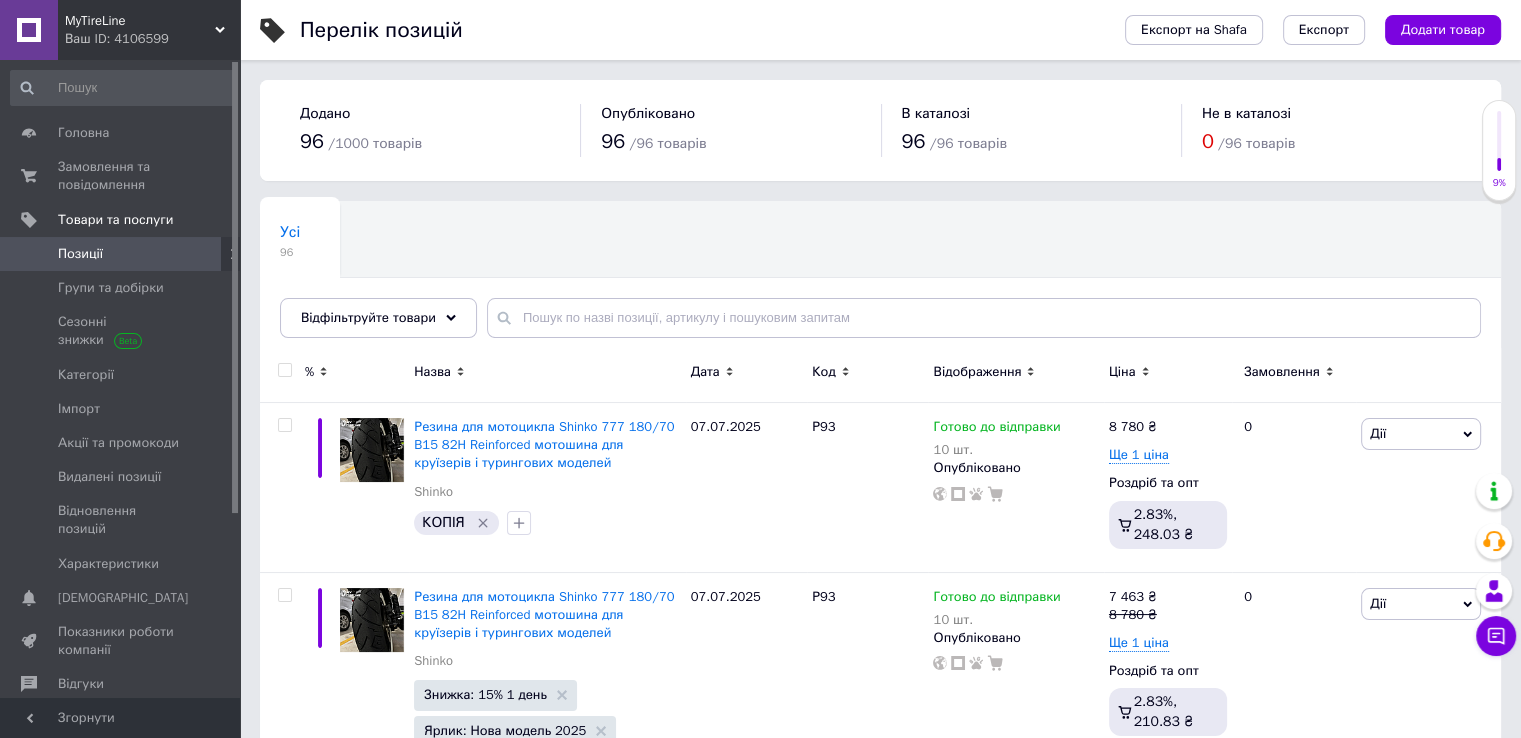 click at bounding box center (284, 370) 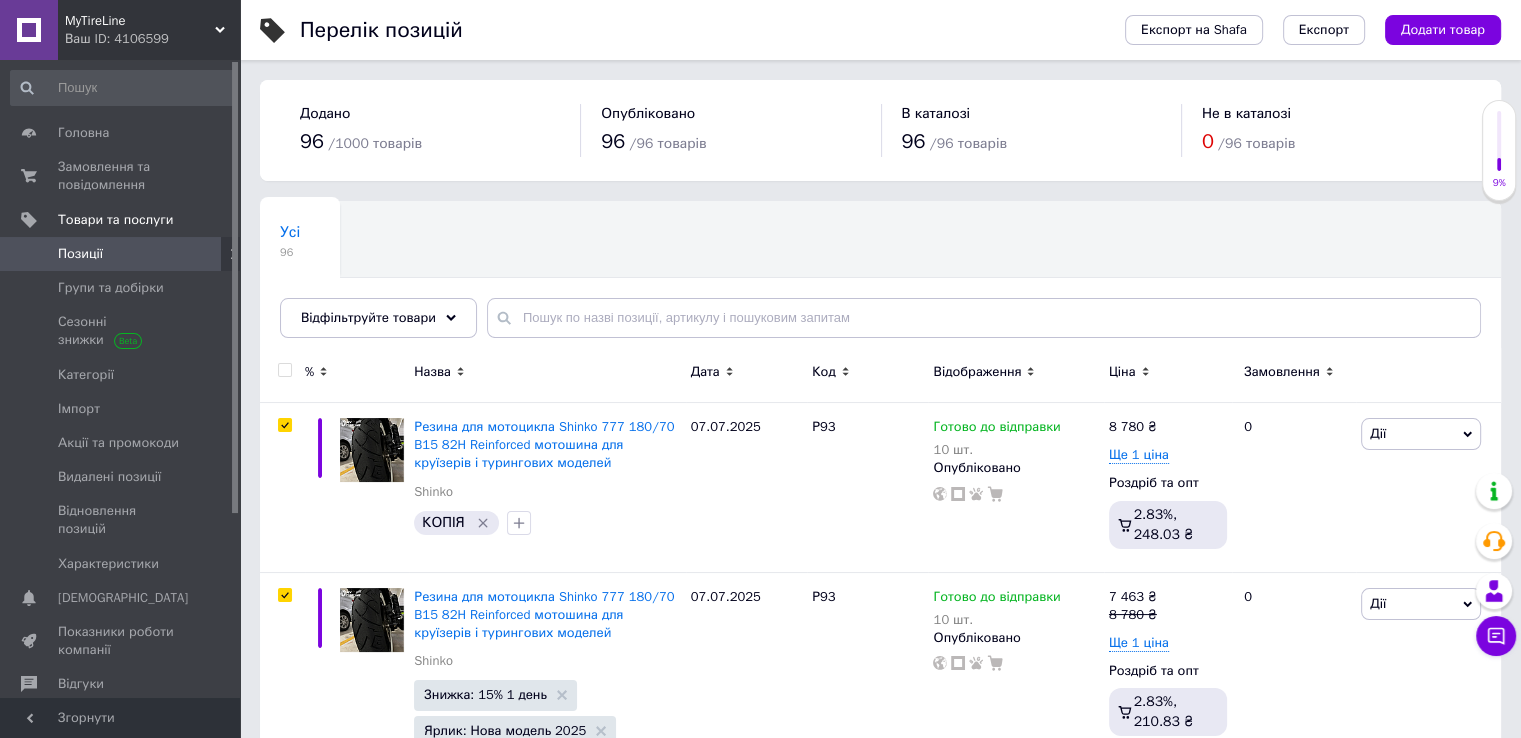 checkbox on "true" 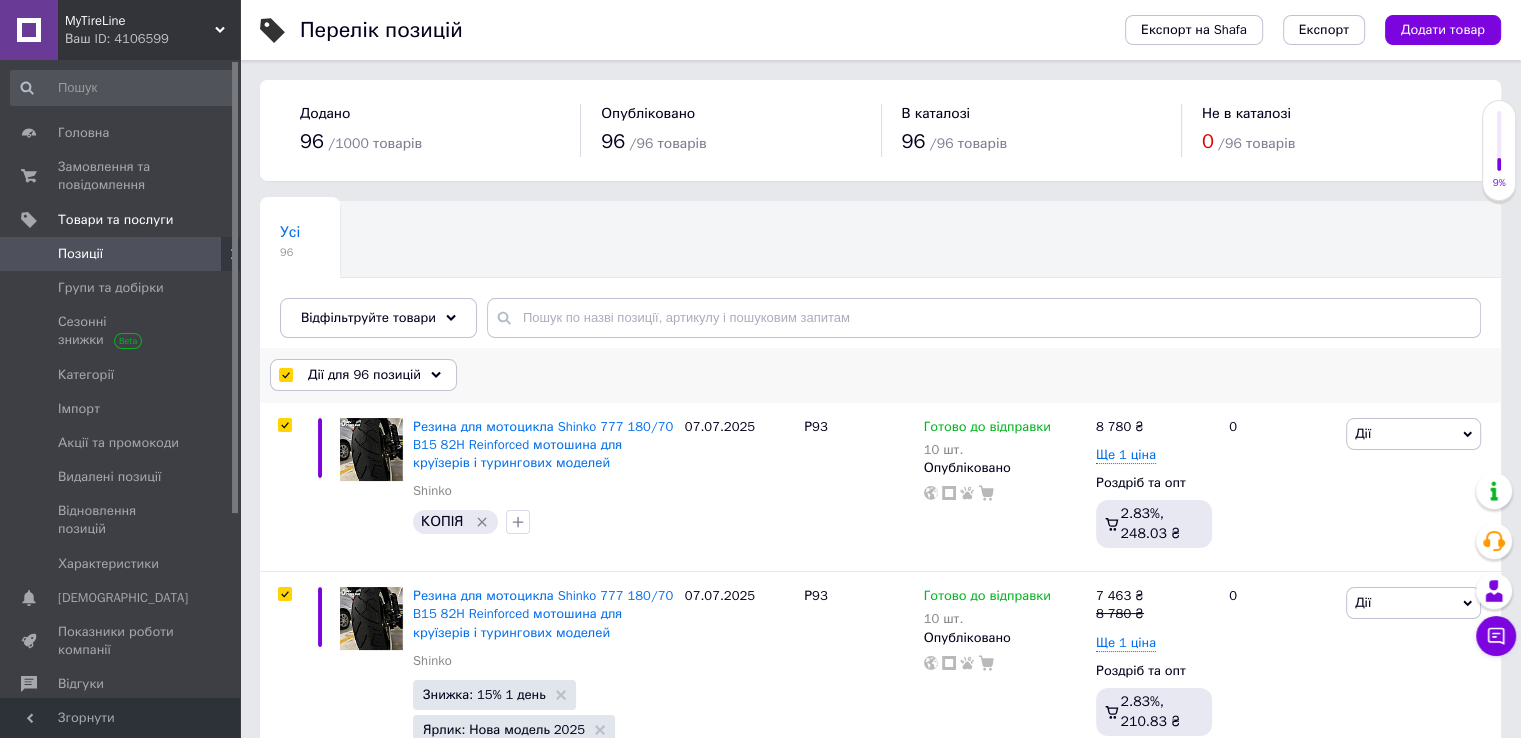 click on "Дії для 96 позицій" at bounding box center [364, 375] 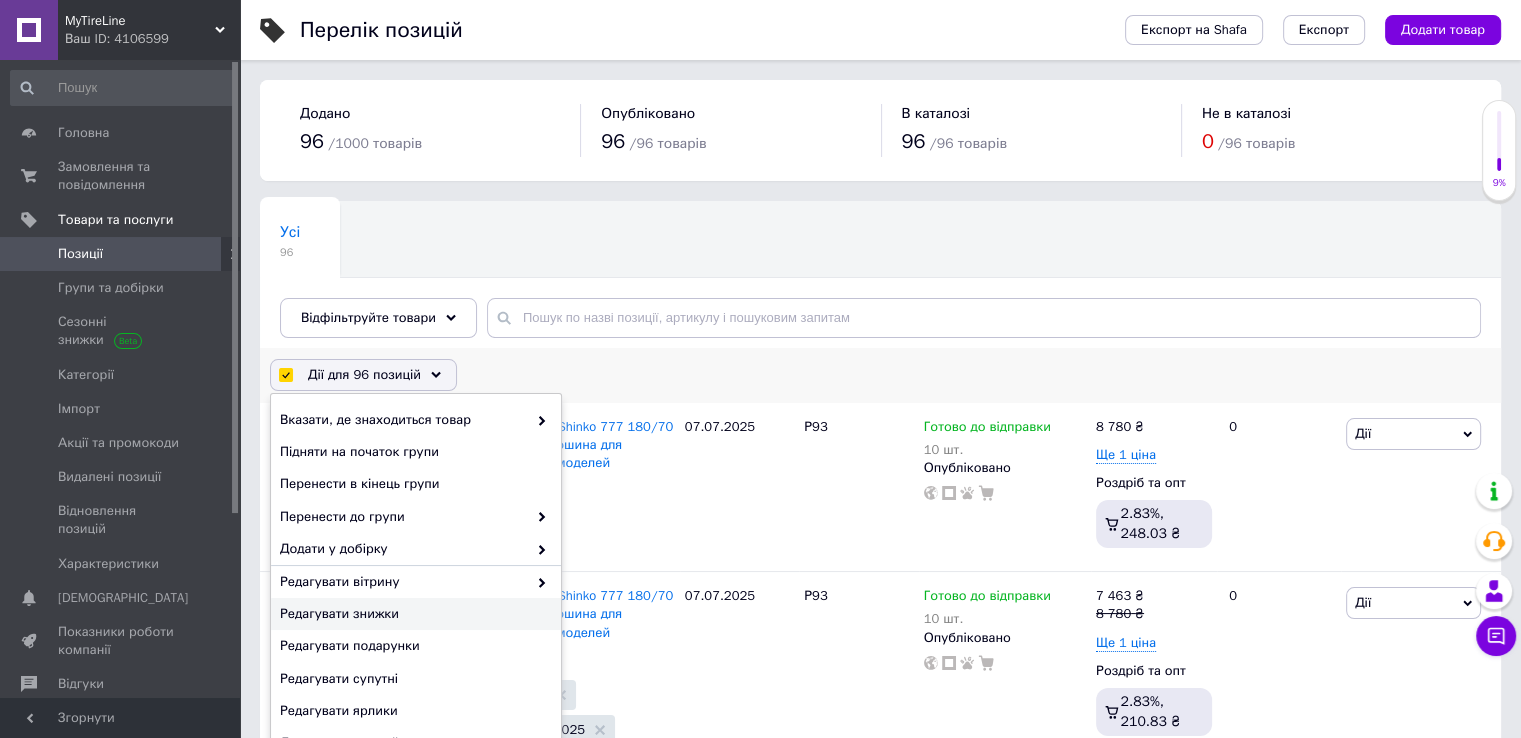 click on "Редагувати знижки" at bounding box center (416, 614) 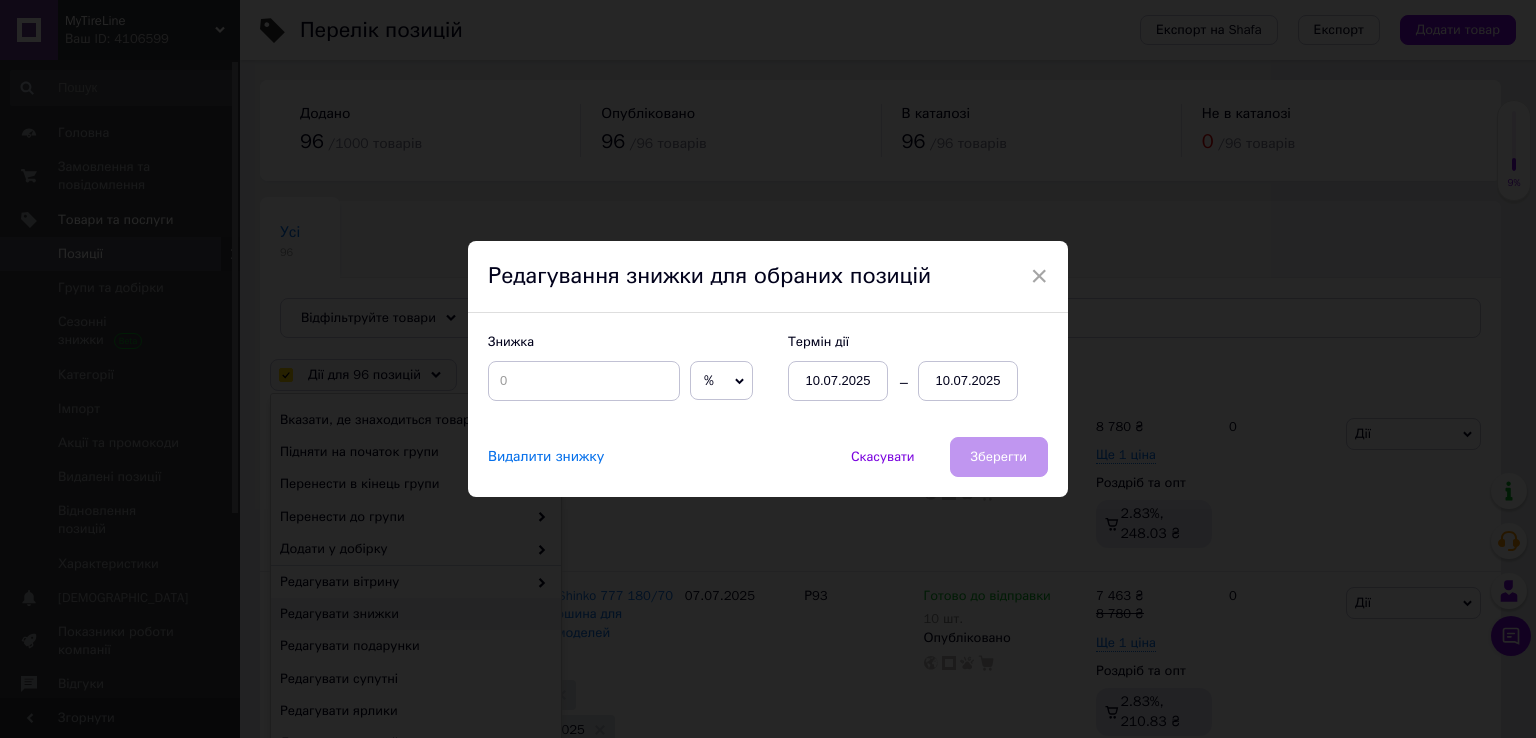click on "× Редагування знижки для обраних позицій Знижка % ₴ Термін дії [DATE] [DATE] Видалити знижку Скасувати   Зберегти" at bounding box center [768, 369] 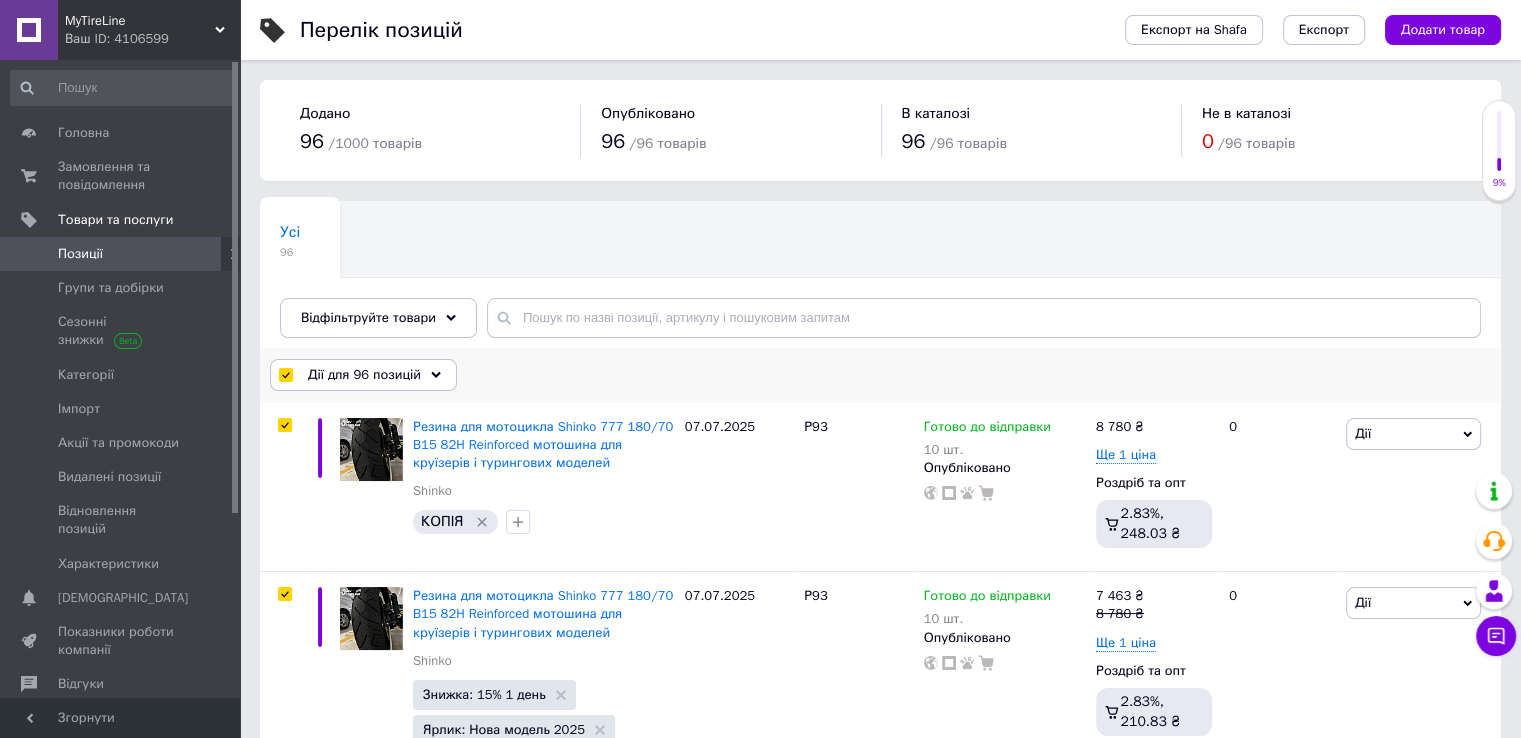 click at bounding box center [285, 375] 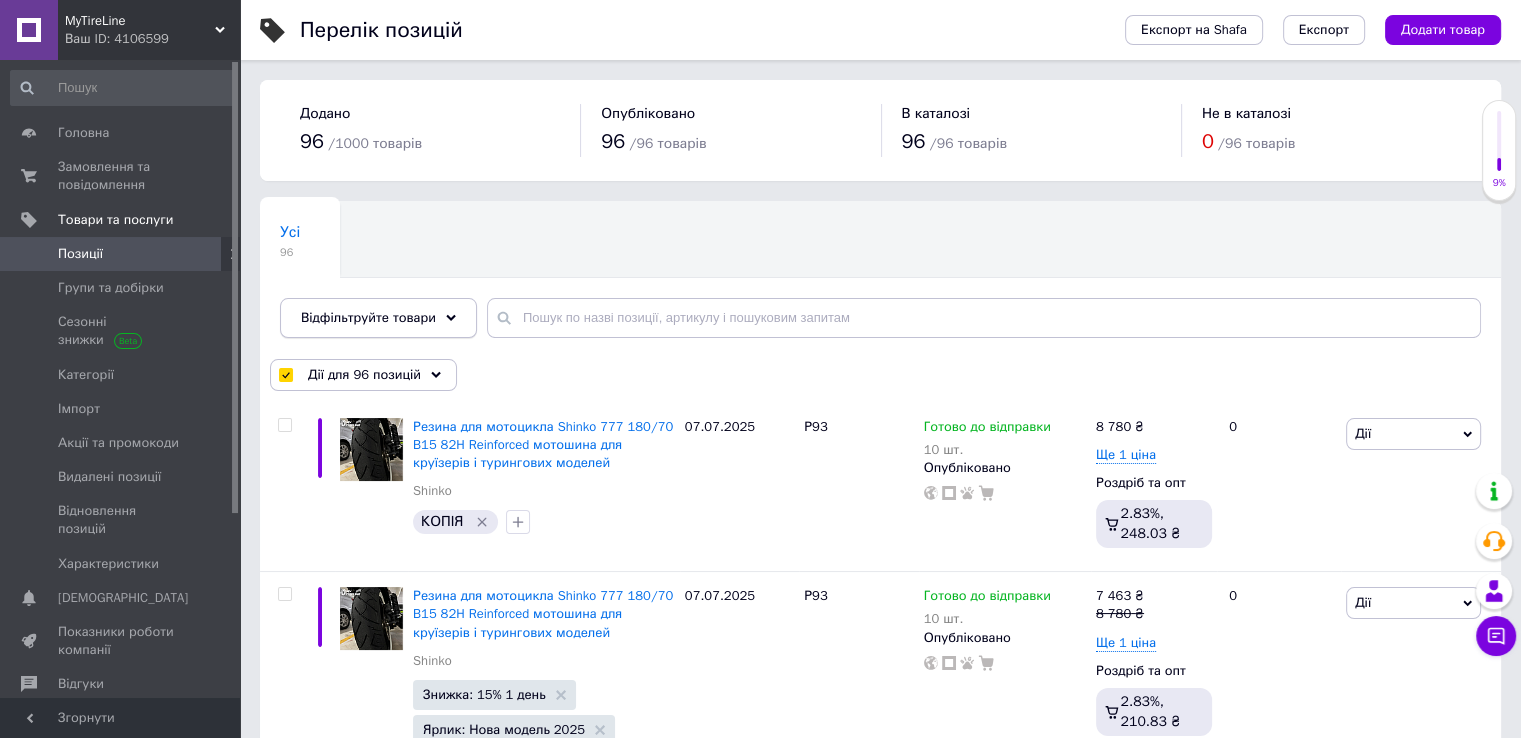 checkbox on "false" 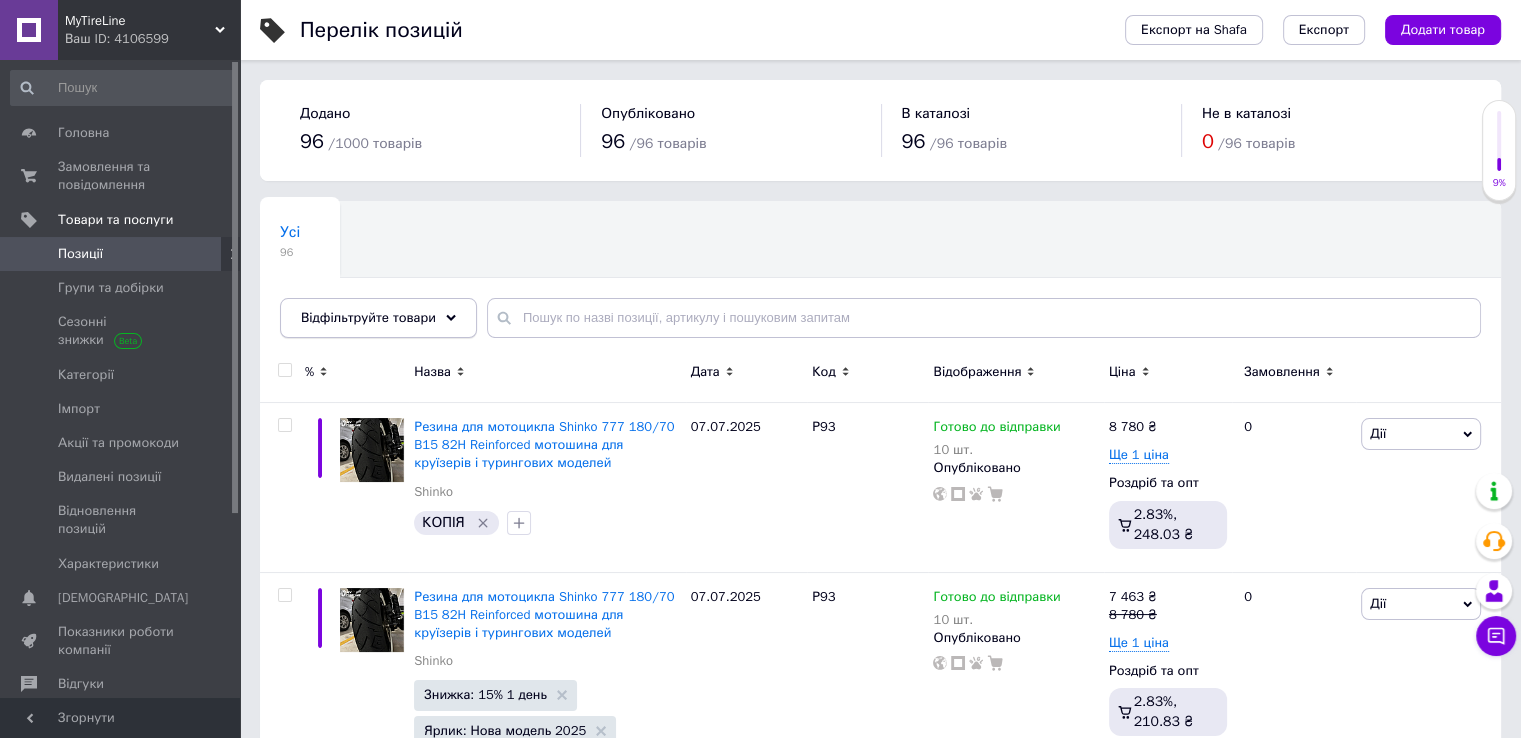 click on "Відфільтруйте товари" at bounding box center [368, 317] 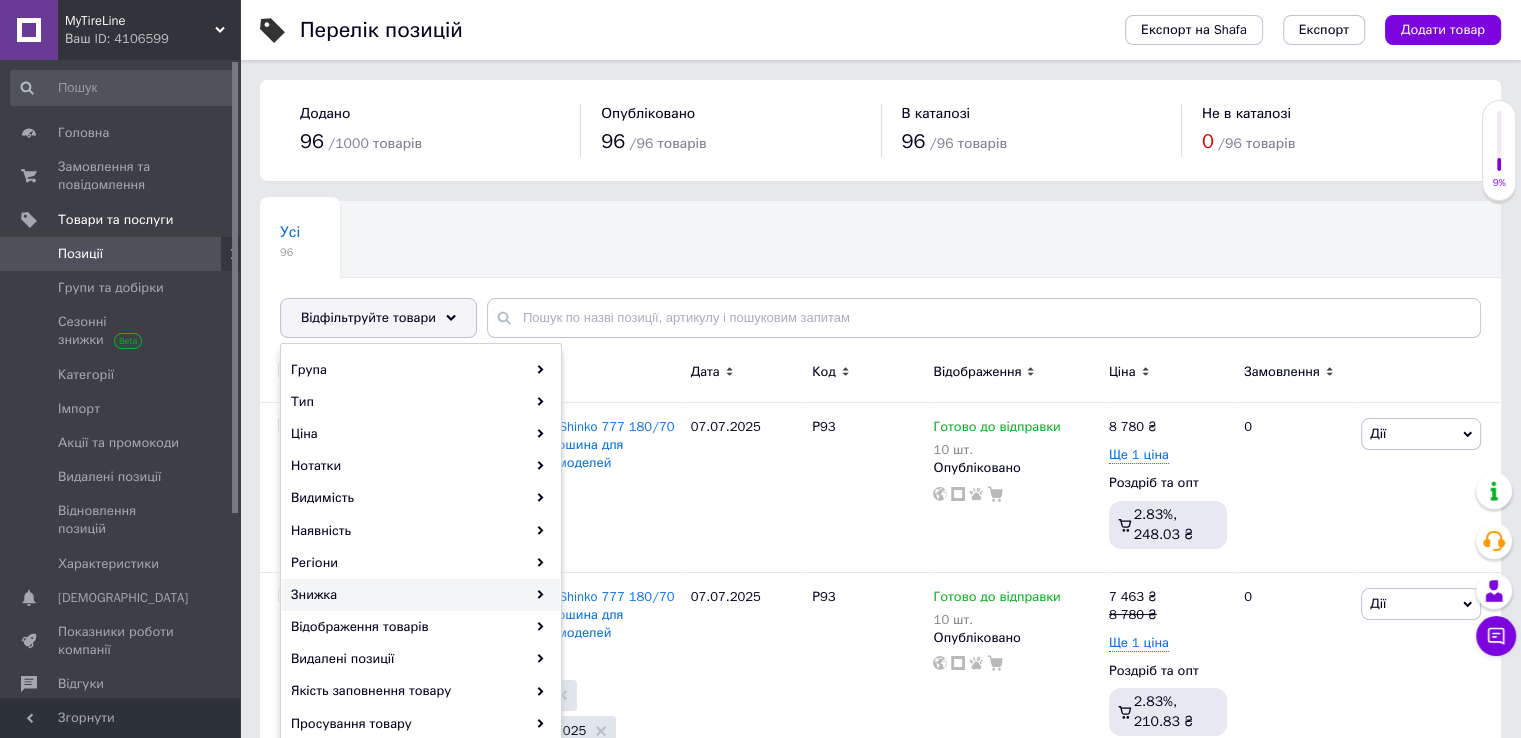click on "Знижка" at bounding box center (421, 595) 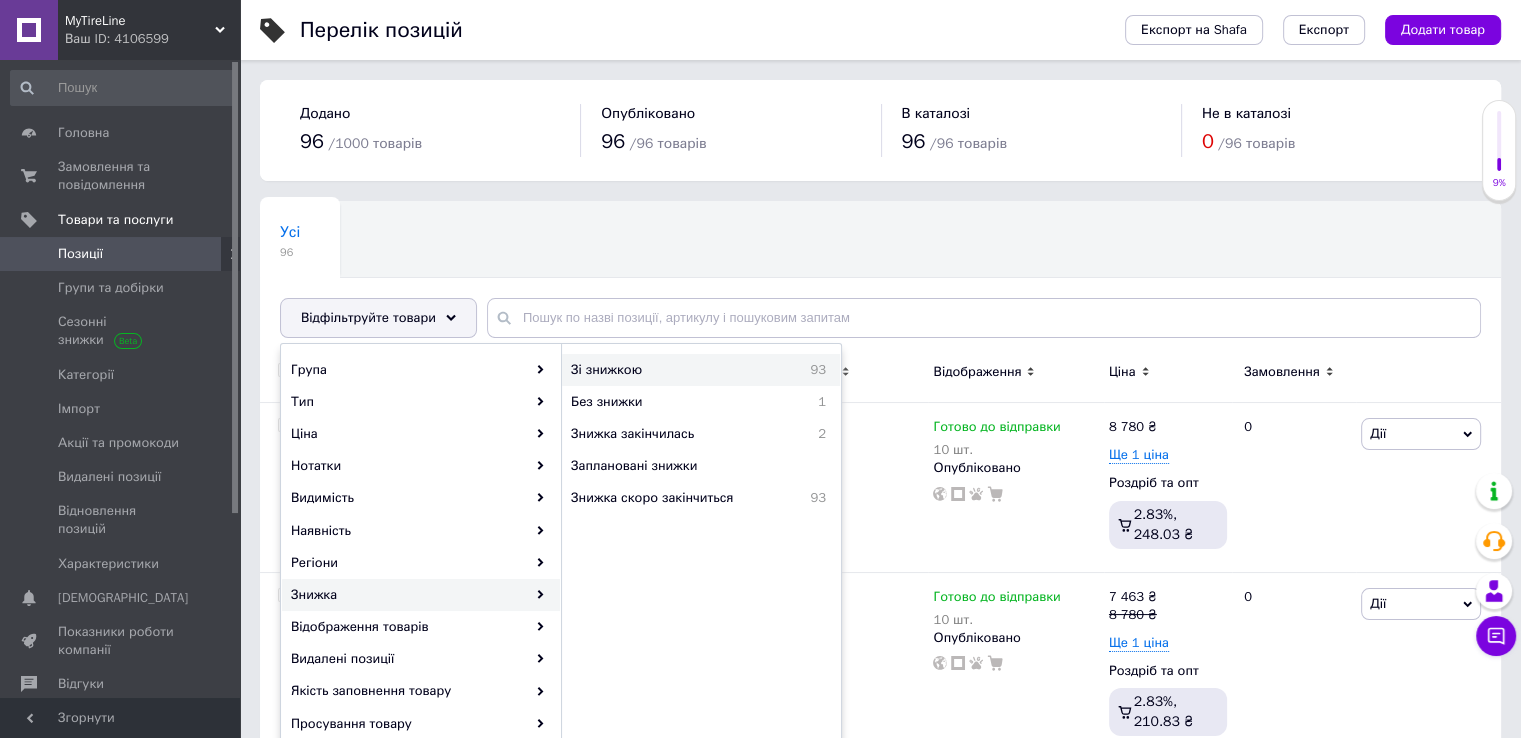 click on "Зі знижкою  93" at bounding box center [701, 370] 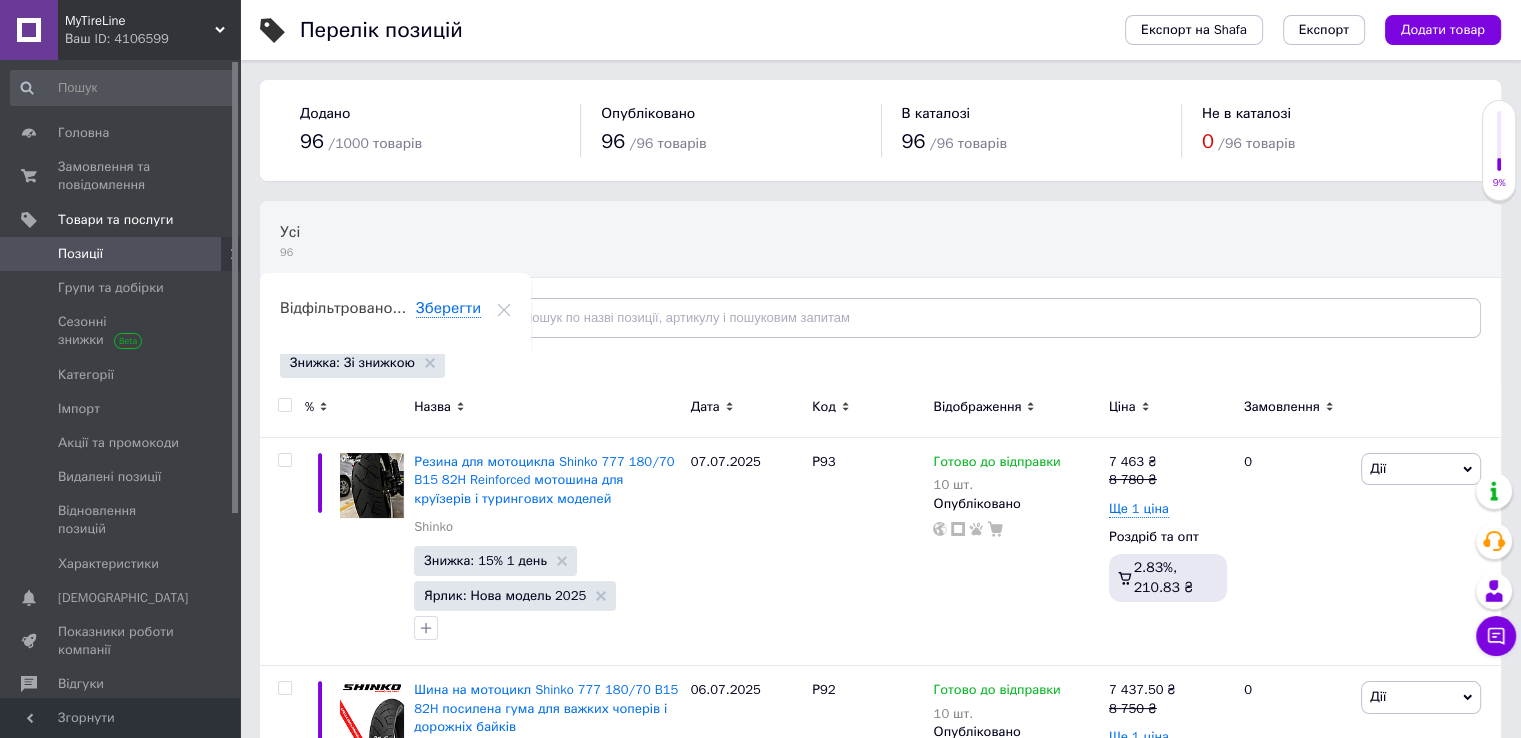 click at bounding box center (284, 405) 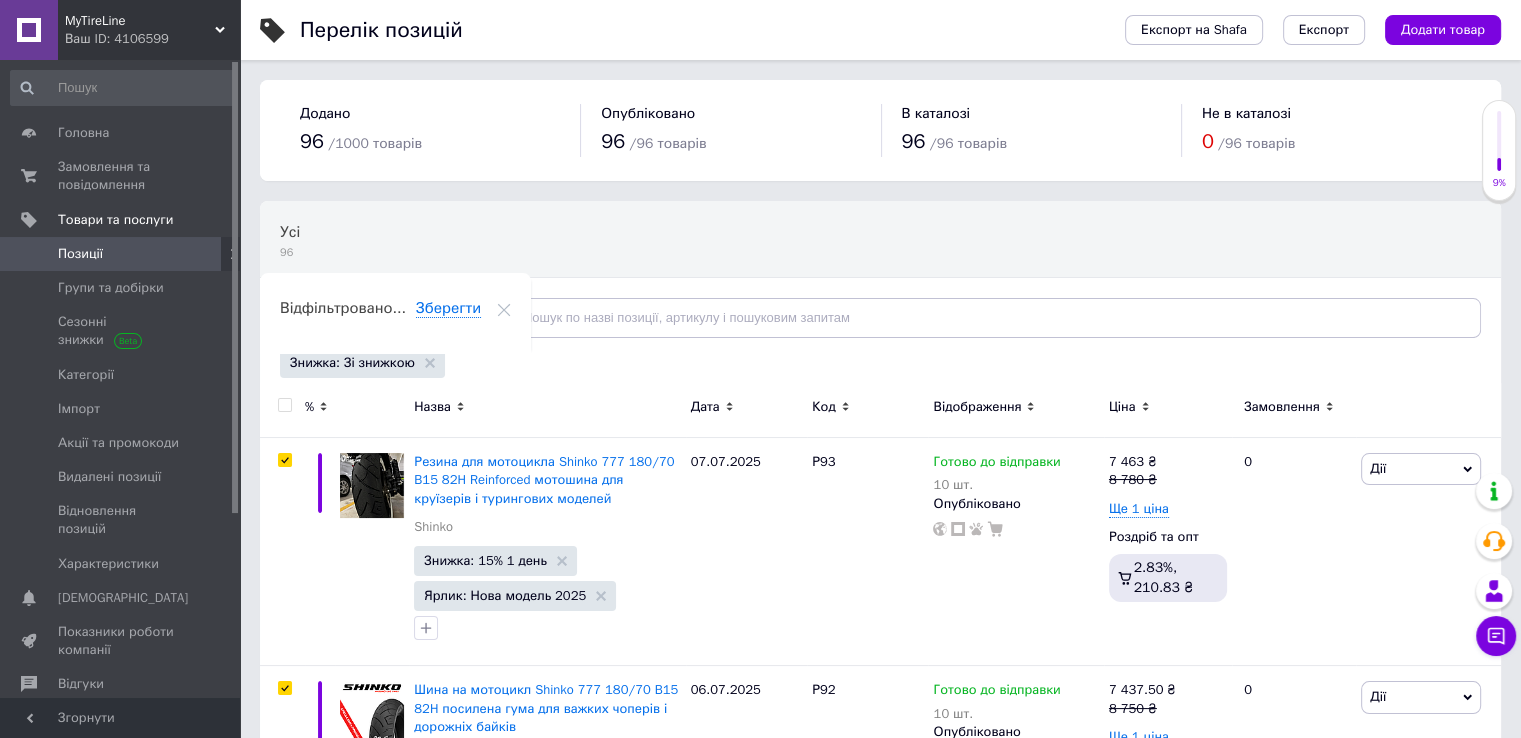 checkbox on "true" 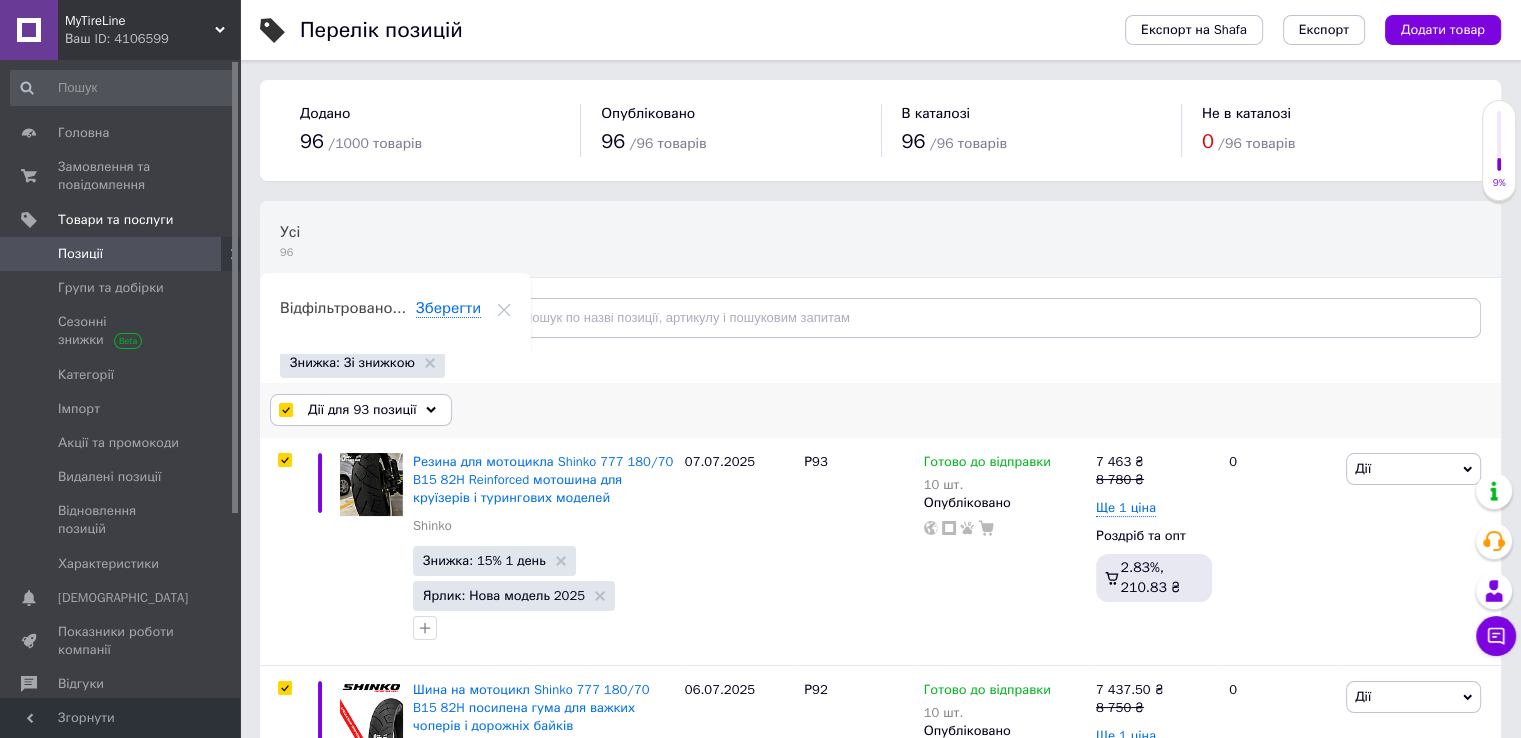 click on "Дії для 93 позиції" at bounding box center [362, 410] 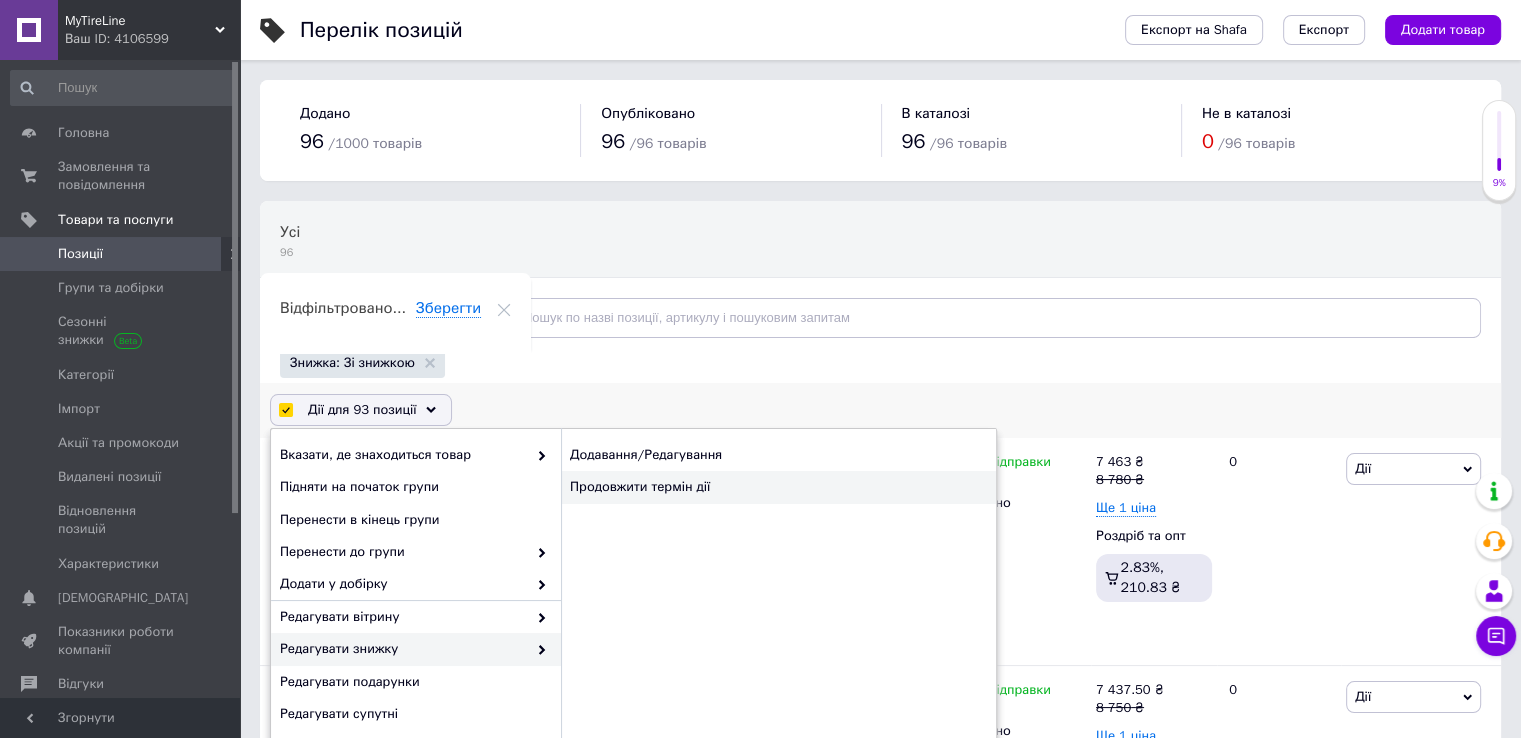 click on "Продовжити термін дії" at bounding box center (778, 487) 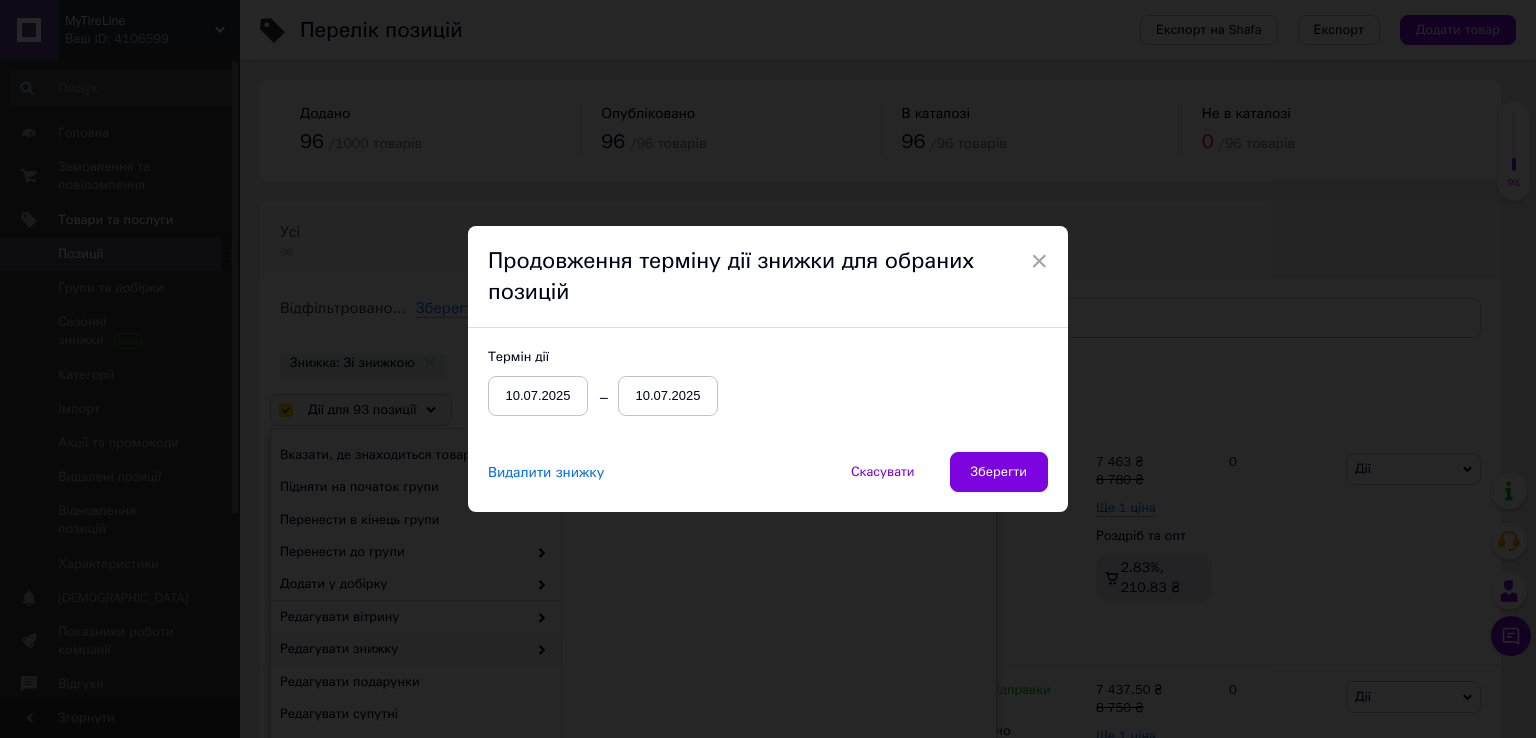 click on "10.07.2025" at bounding box center (668, 396) 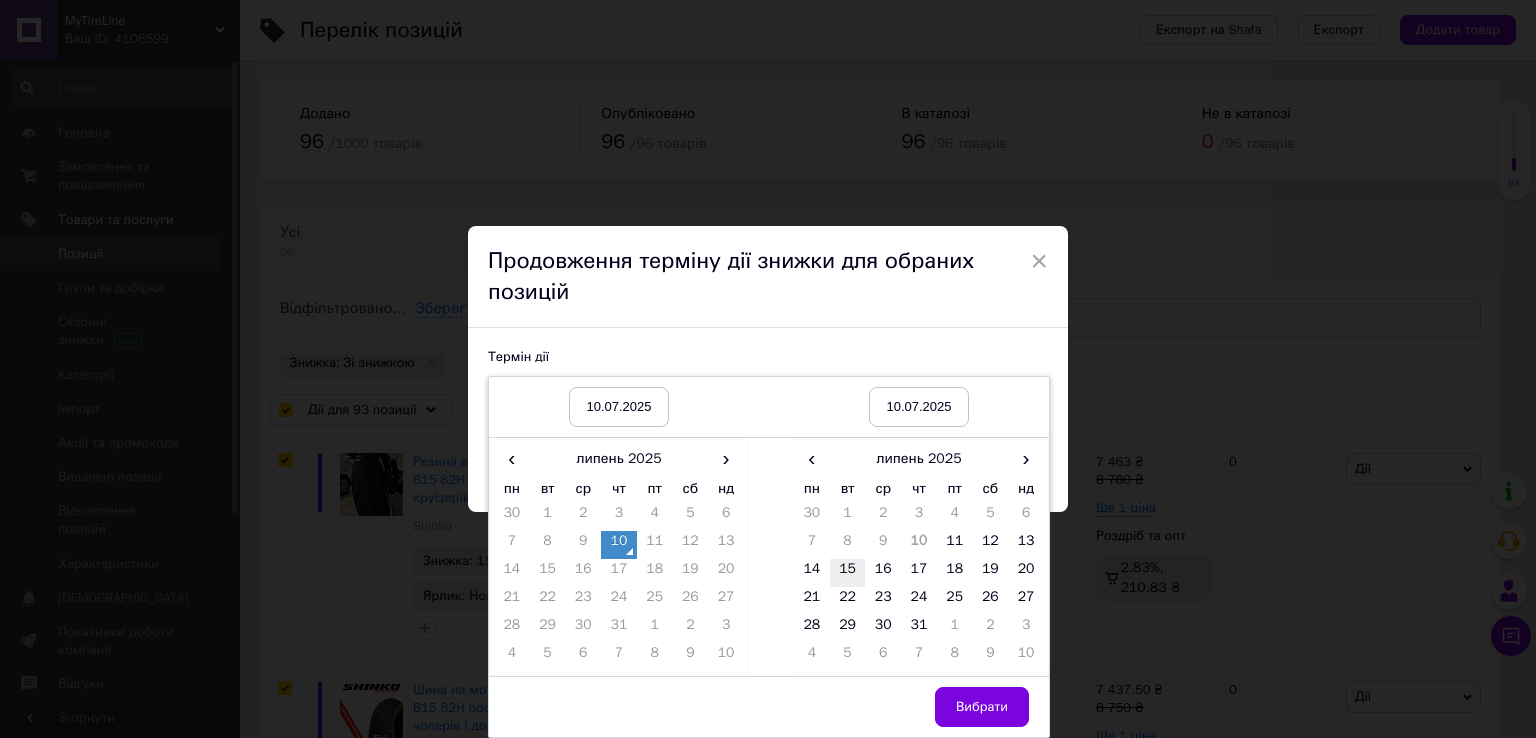 click on "15" at bounding box center (848, 573) 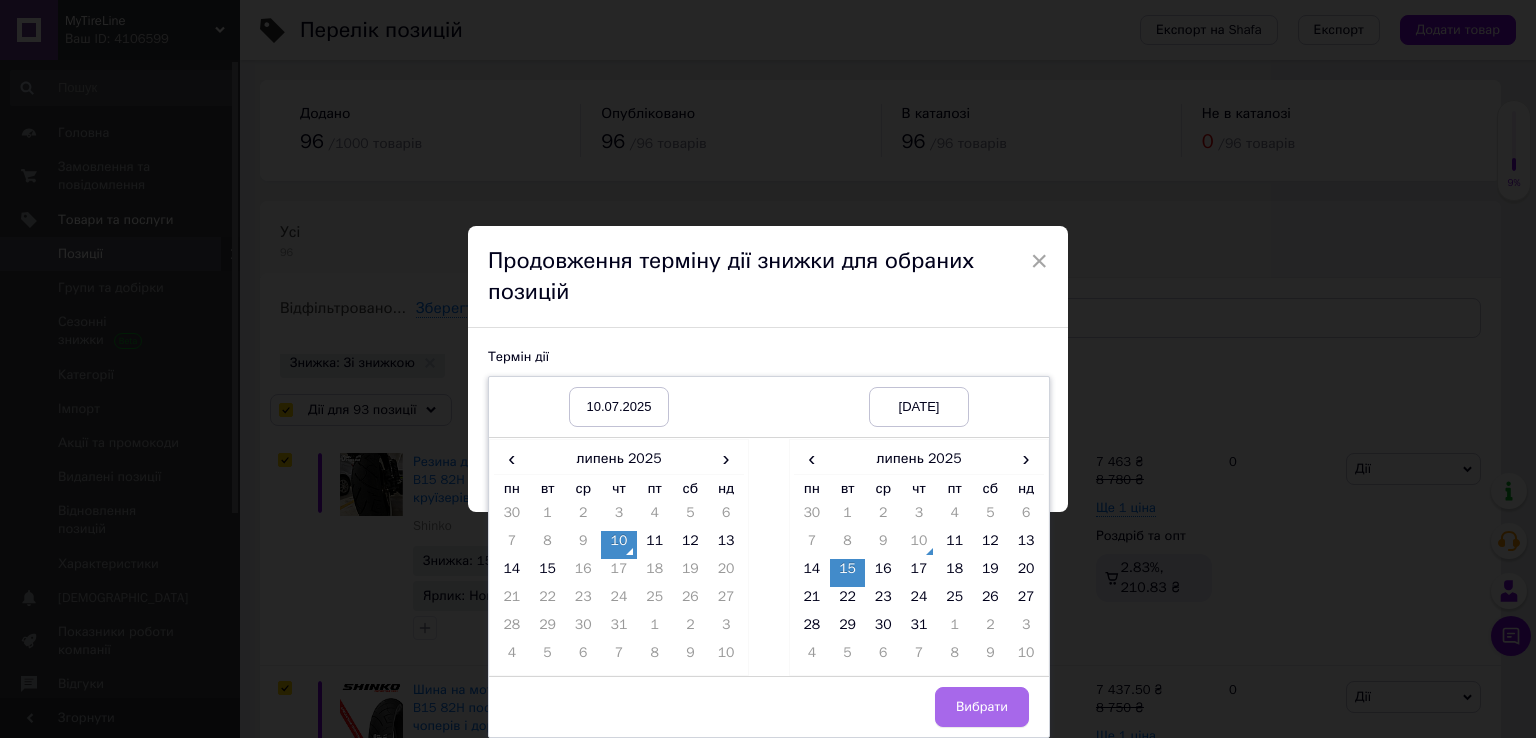 click on "Вибрати" at bounding box center [982, 707] 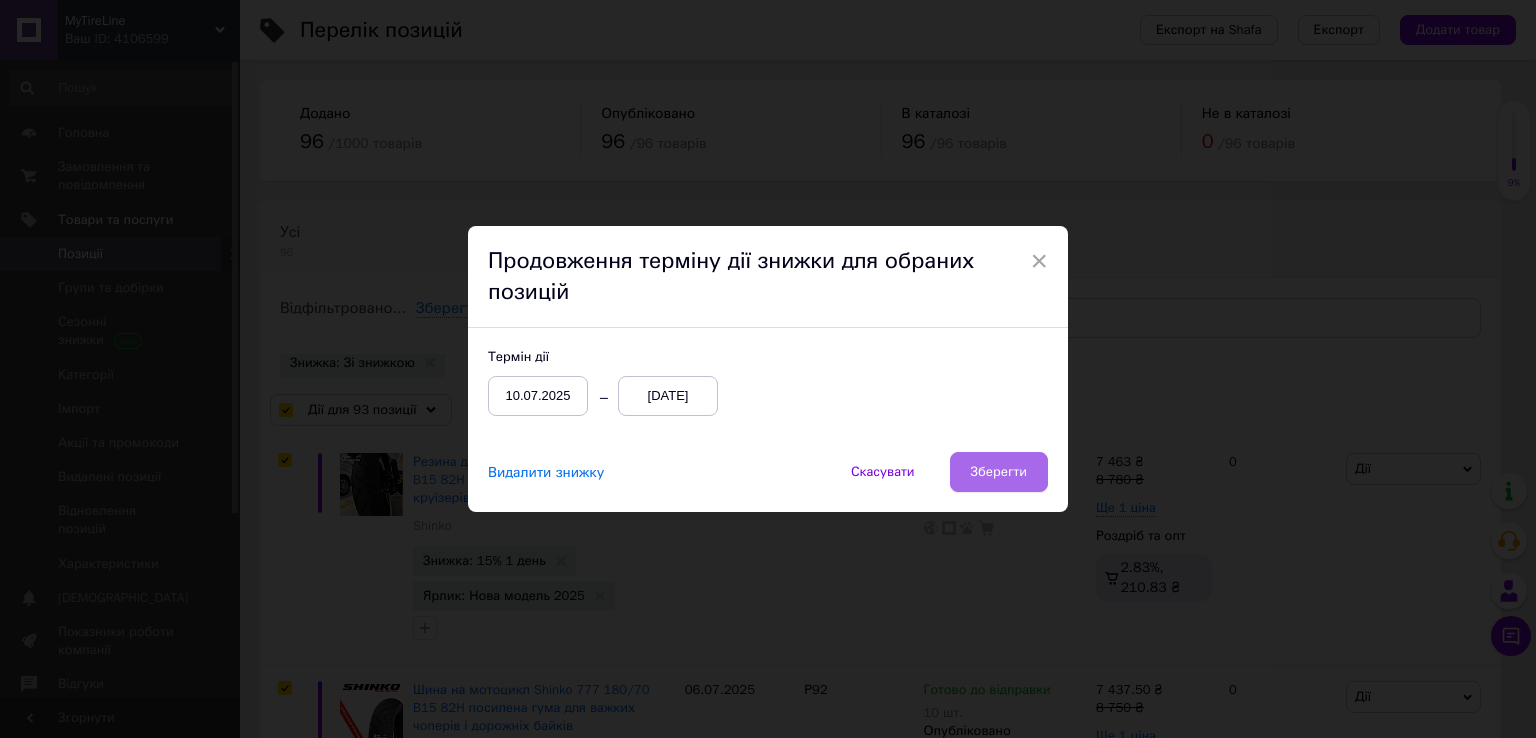 click on "Зберегти" at bounding box center [999, 472] 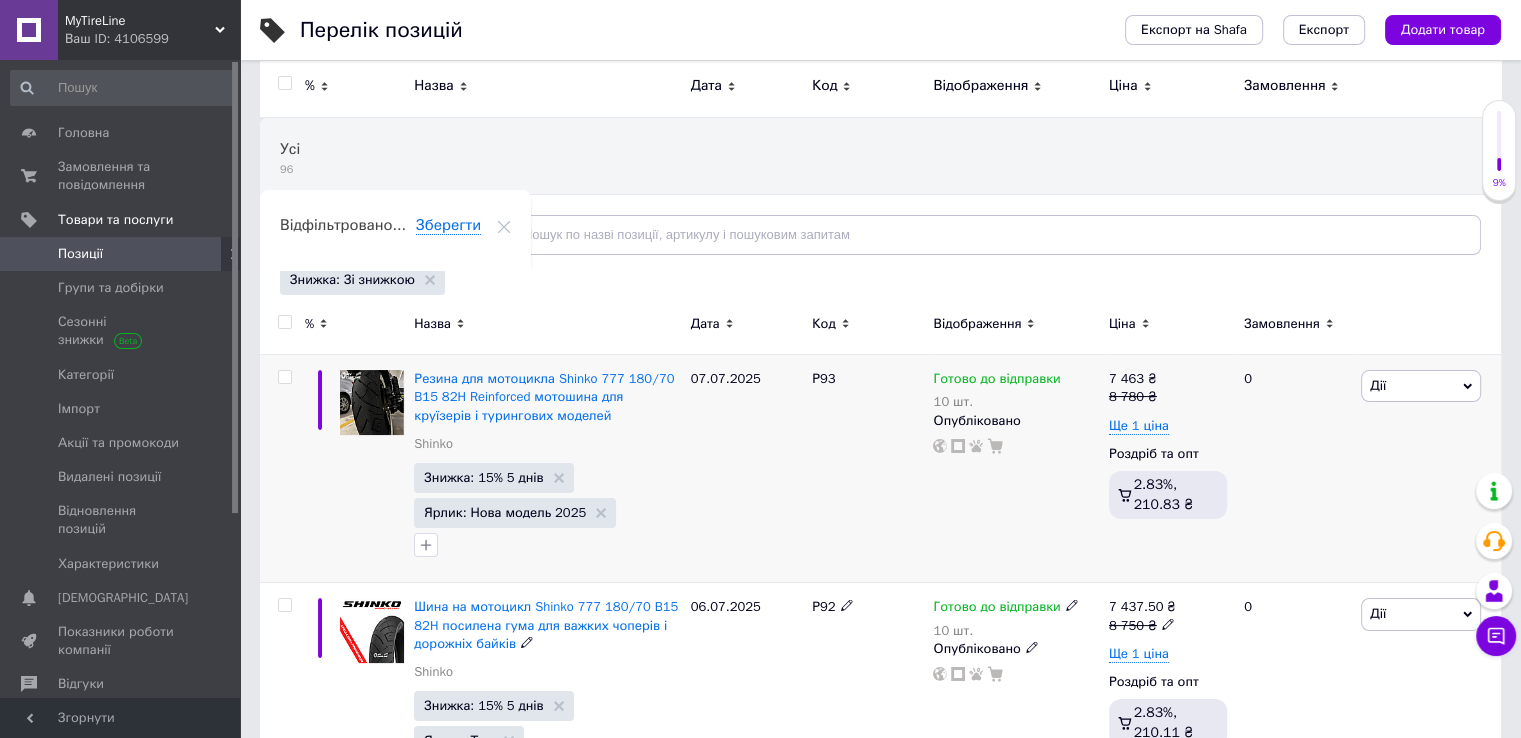 scroll, scrollTop: 0, scrollLeft: 0, axis: both 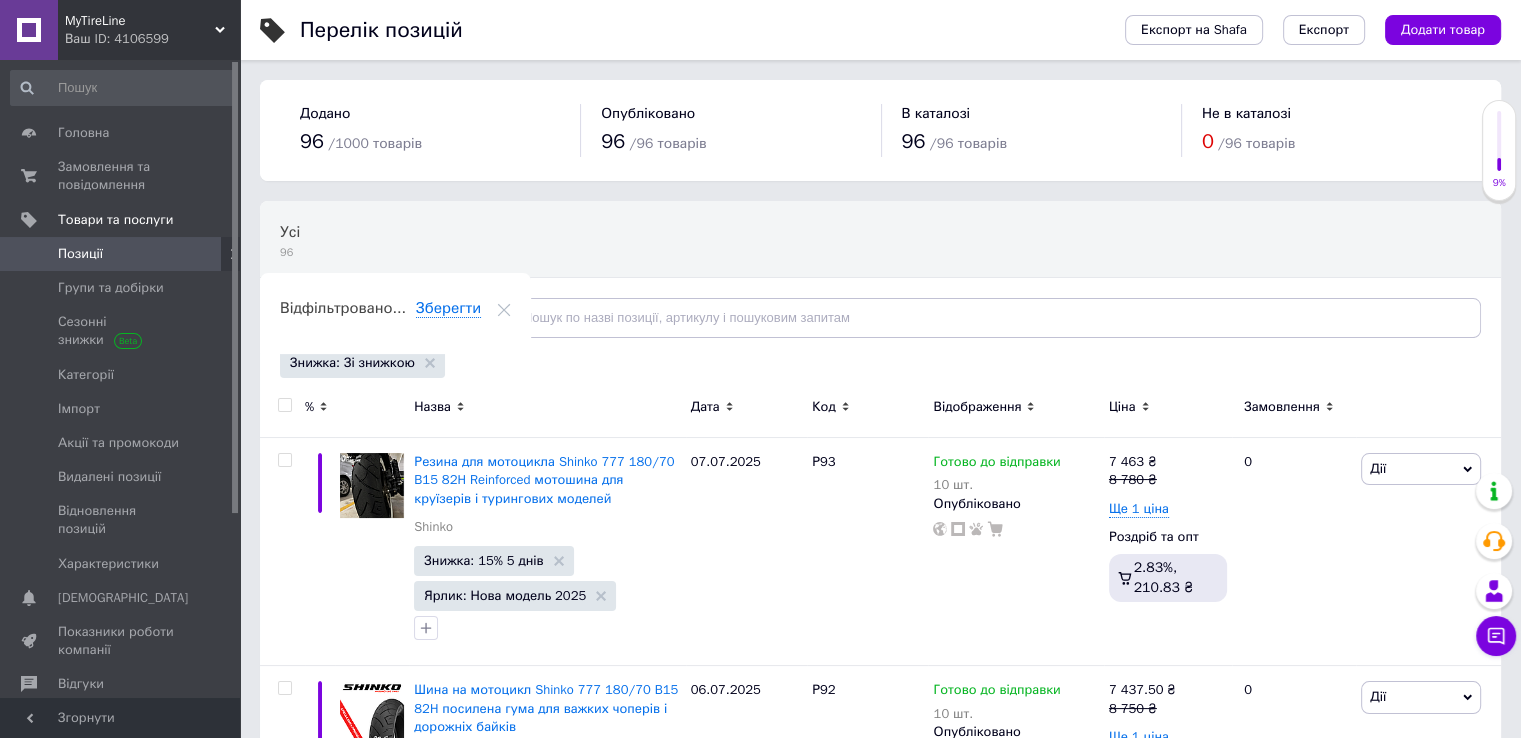 click 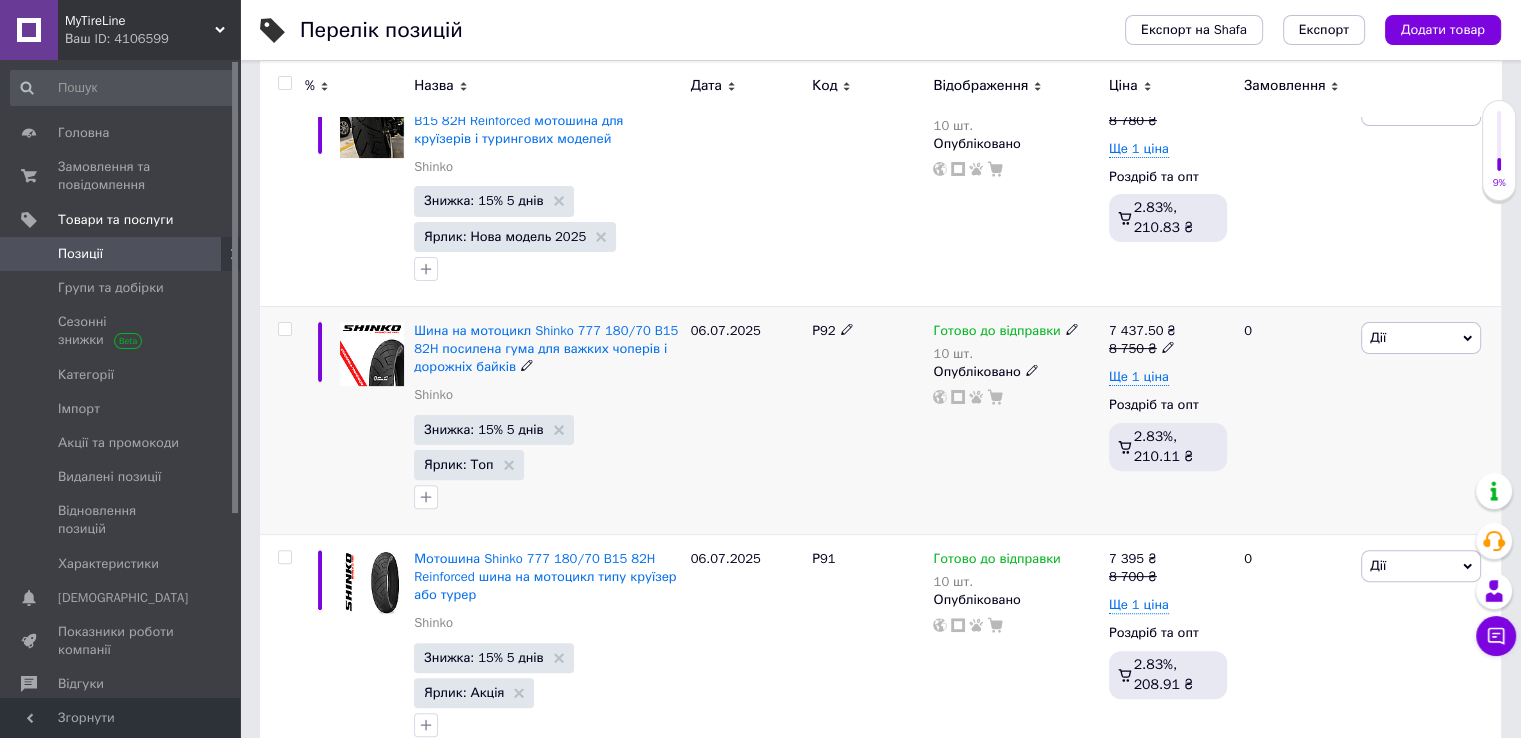 scroll, scrollTop: 500, scrollLeft: 0, axis: vertical 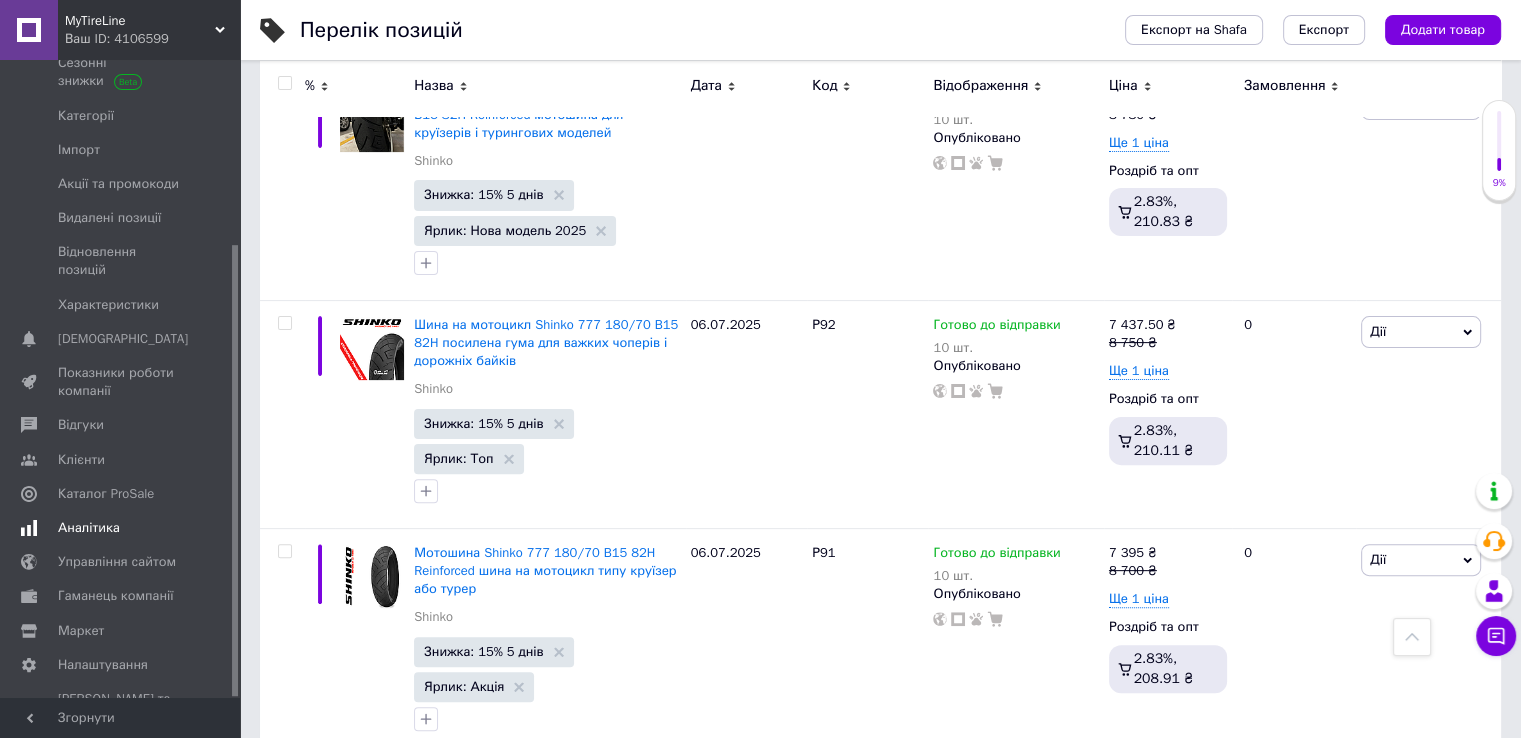 click on "Аналітика" at bounding box center [123, 528] 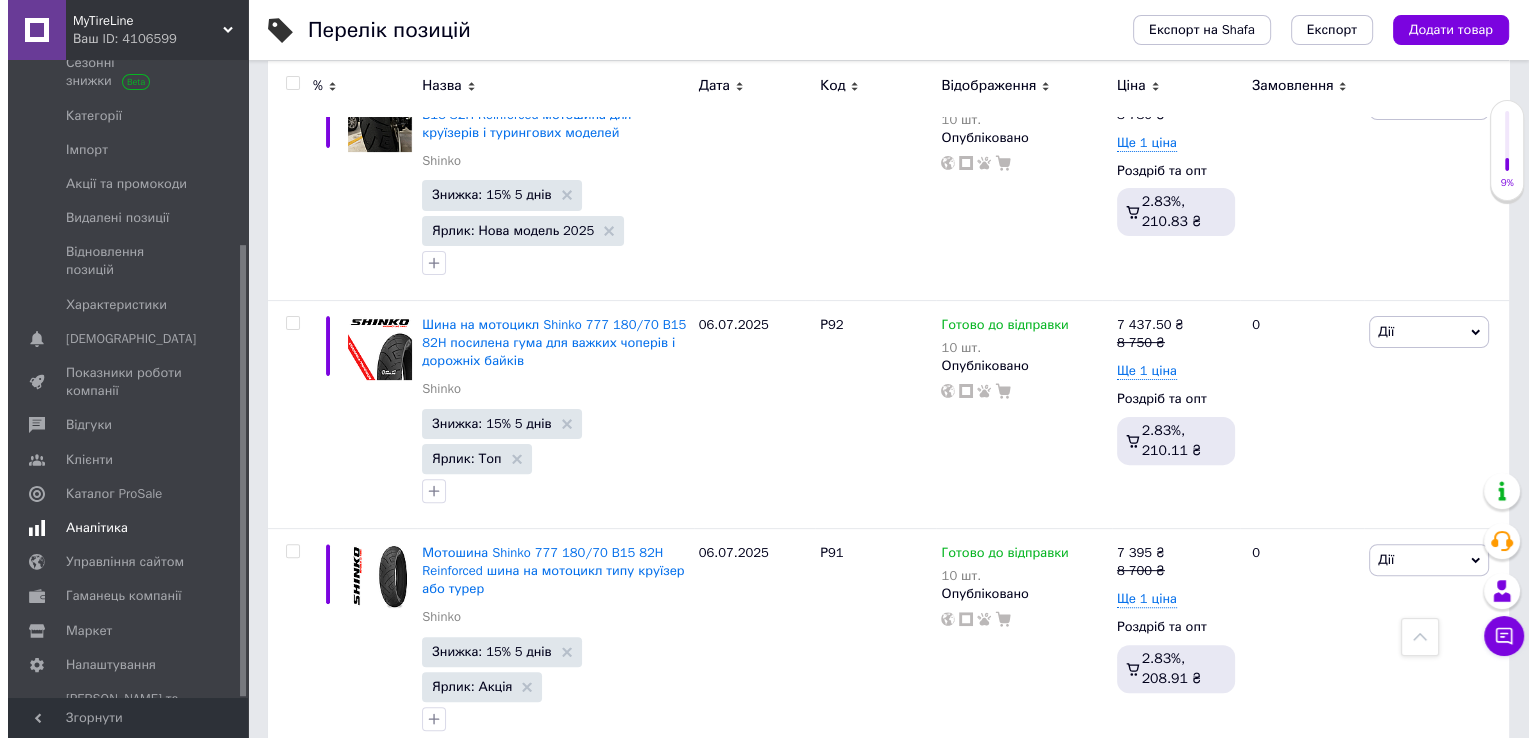 scroll, scrollTop: 0, scrollLeft: 0, axis: both 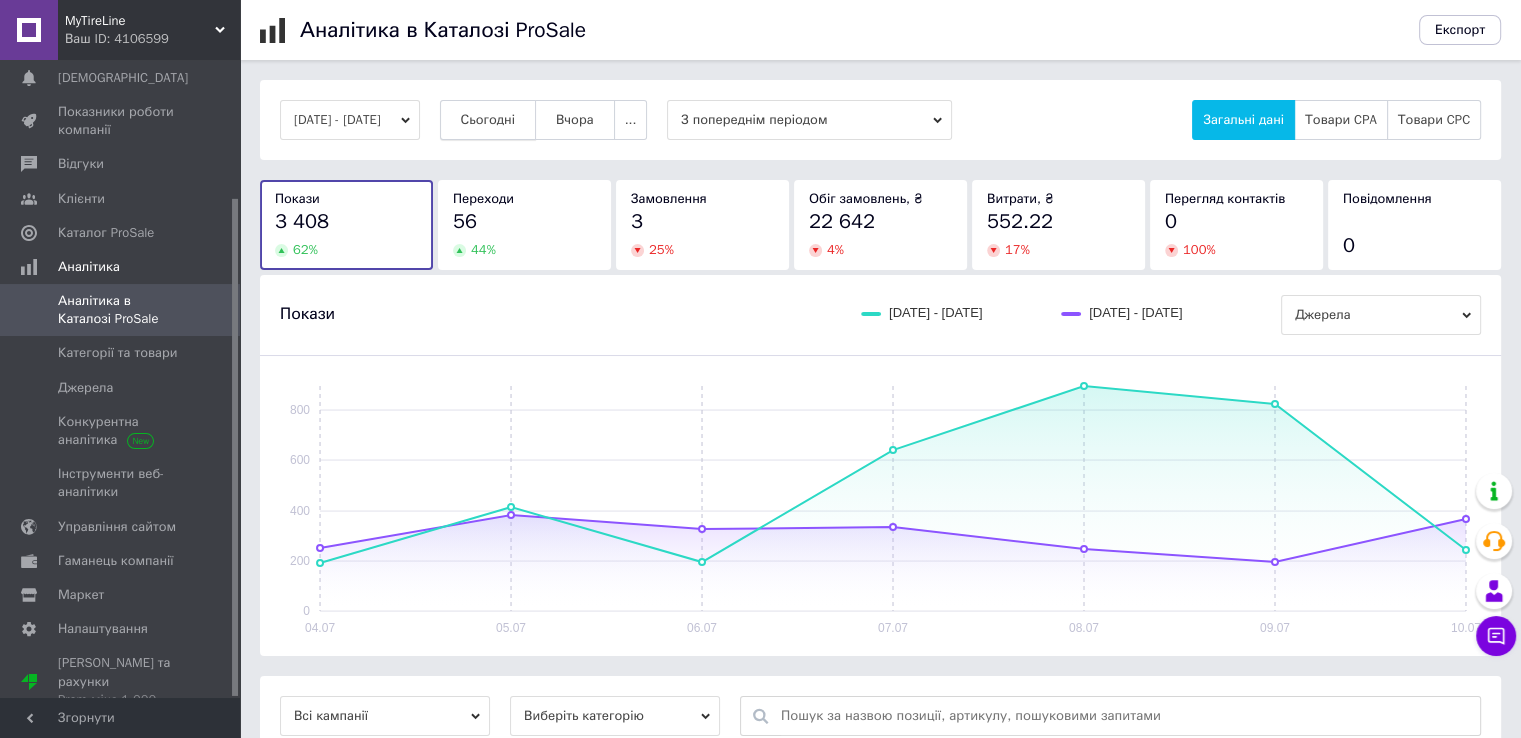 drag, startPoint x: 544, startPoint y: 100, endPoint x: 536, endPoint y: 119, distance: 20.615528 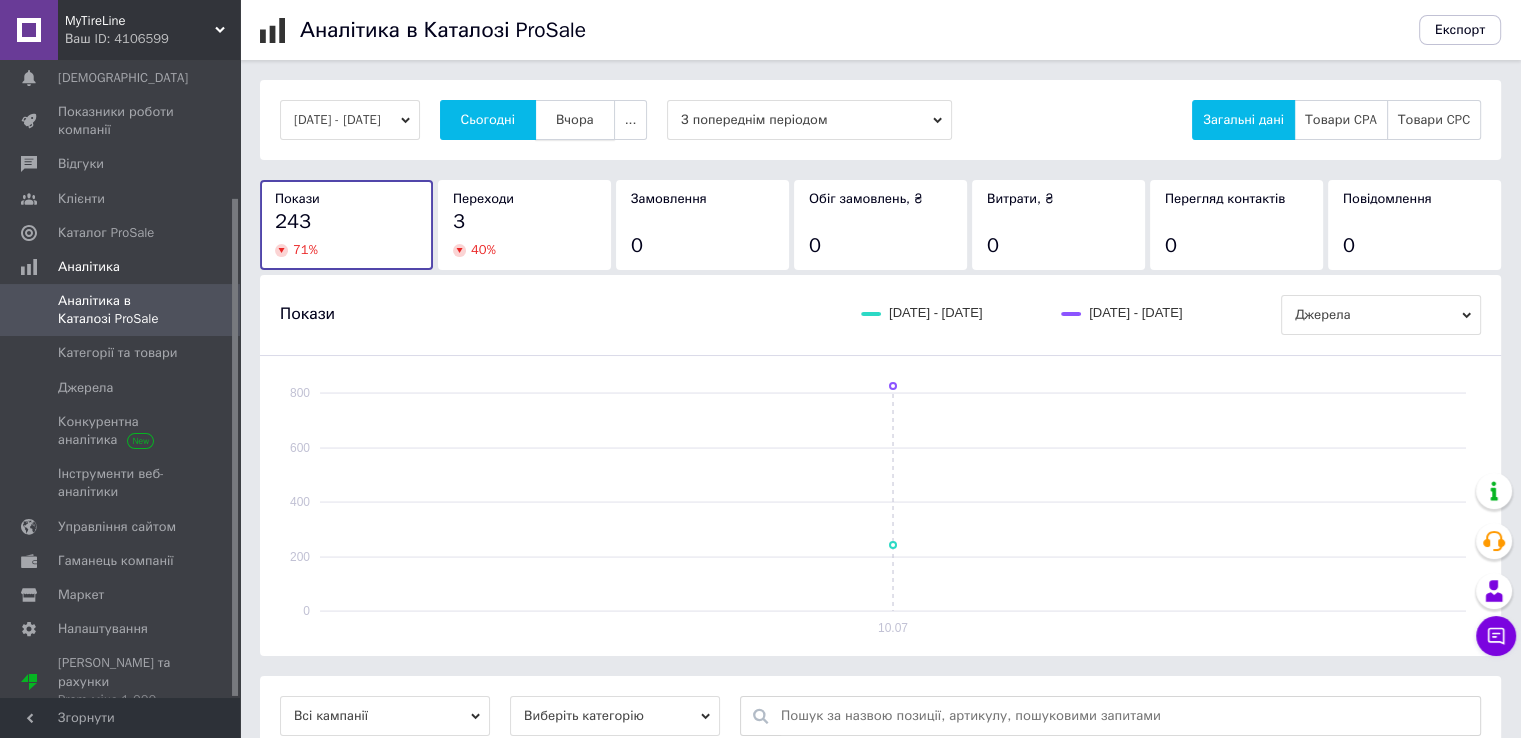 click on "Вчора" at bounding box center [575, 120] 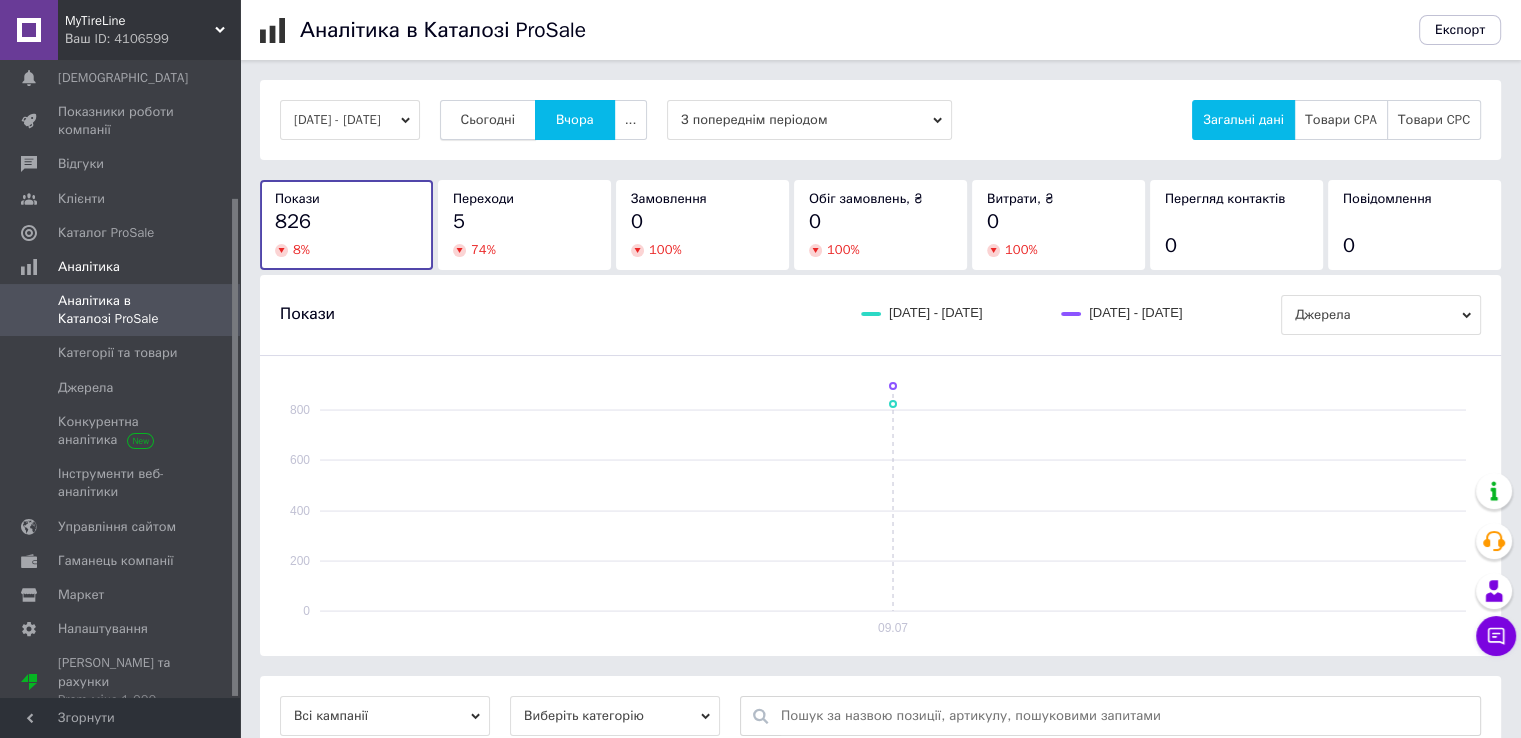 click on "Сьогодні" at bounding box center (488, 120) 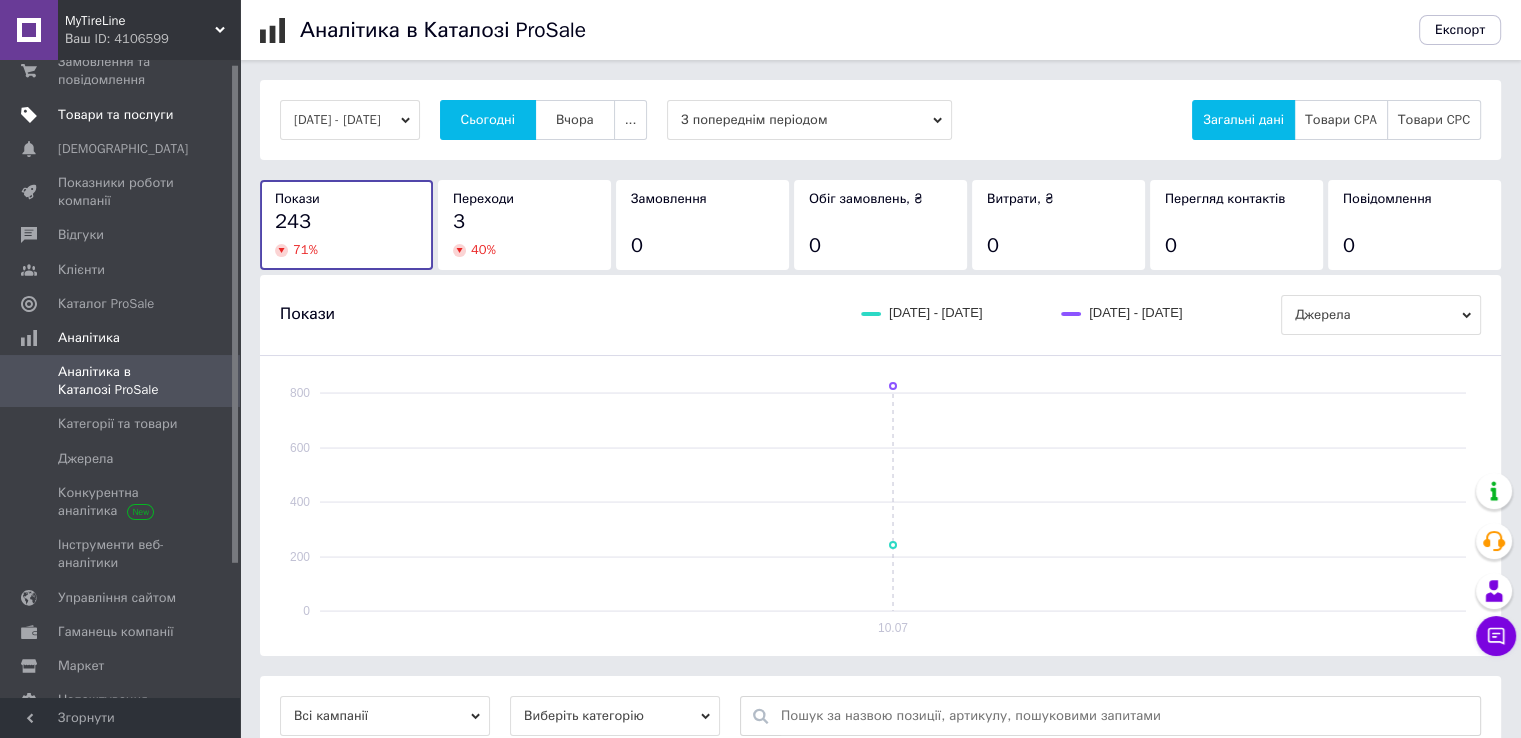 scroll, scrollTop: 0, scrollLeft: 0, axis: both 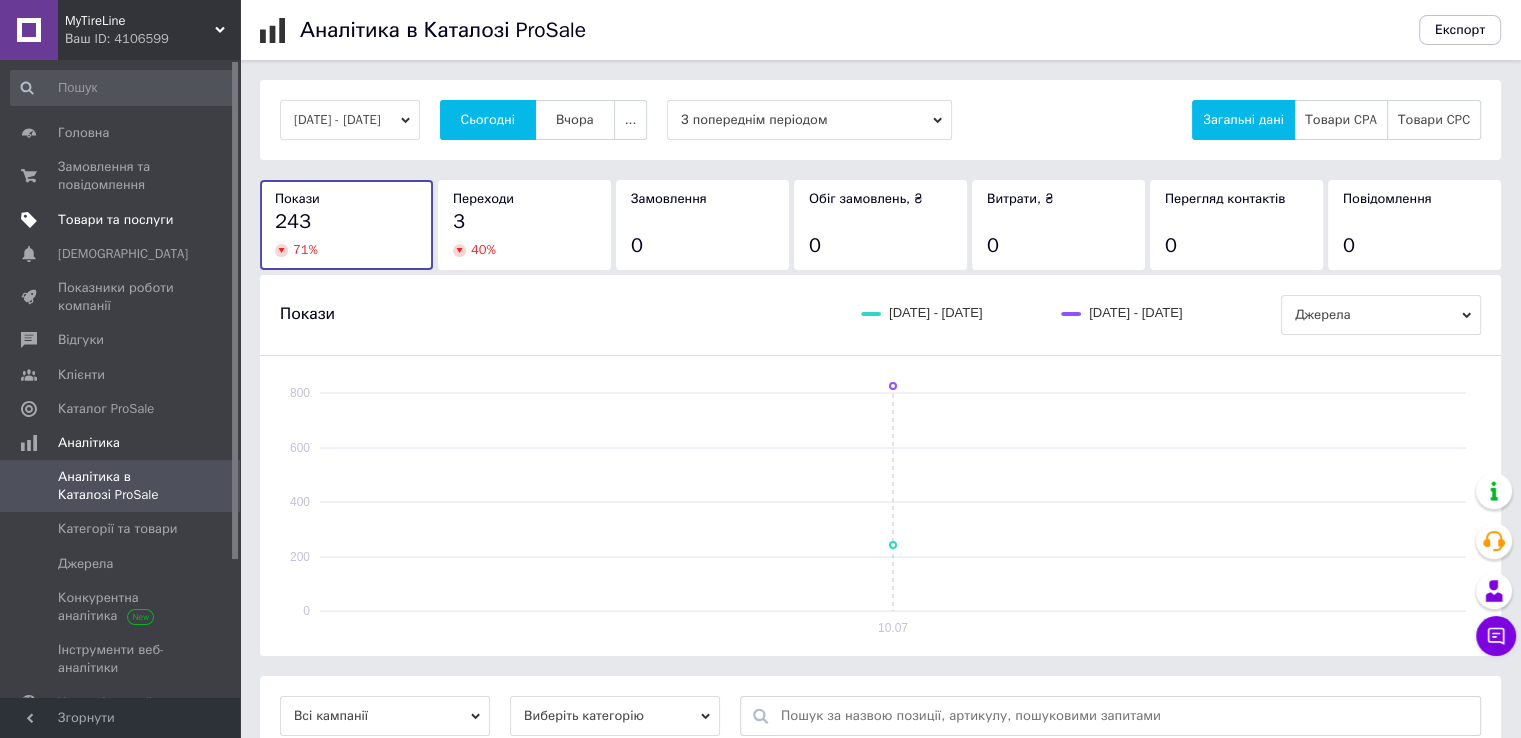 click on "Товари та послуги" at bounding box center (115, 220) 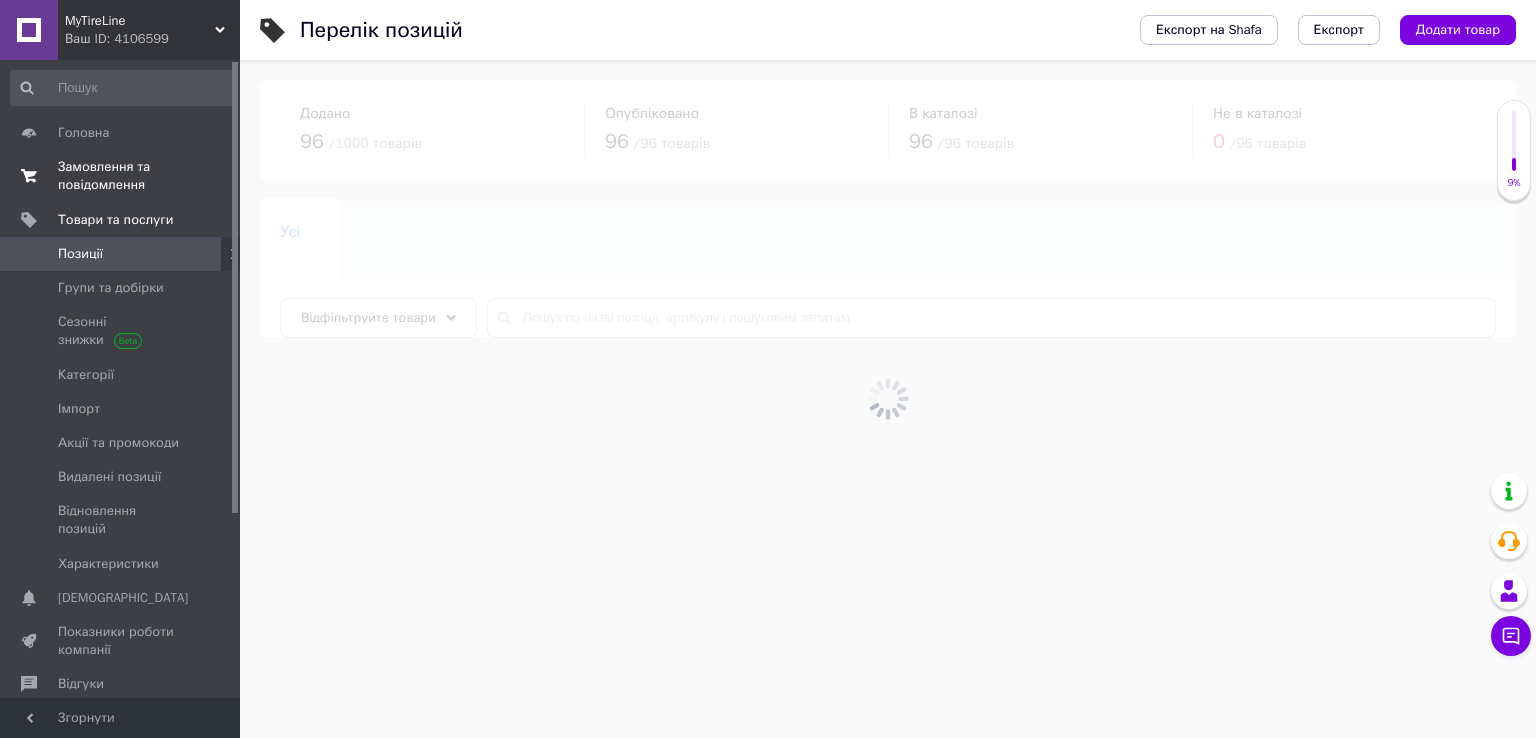 click on "Замовлення та повідомлення" at bounding box center [121, 176] 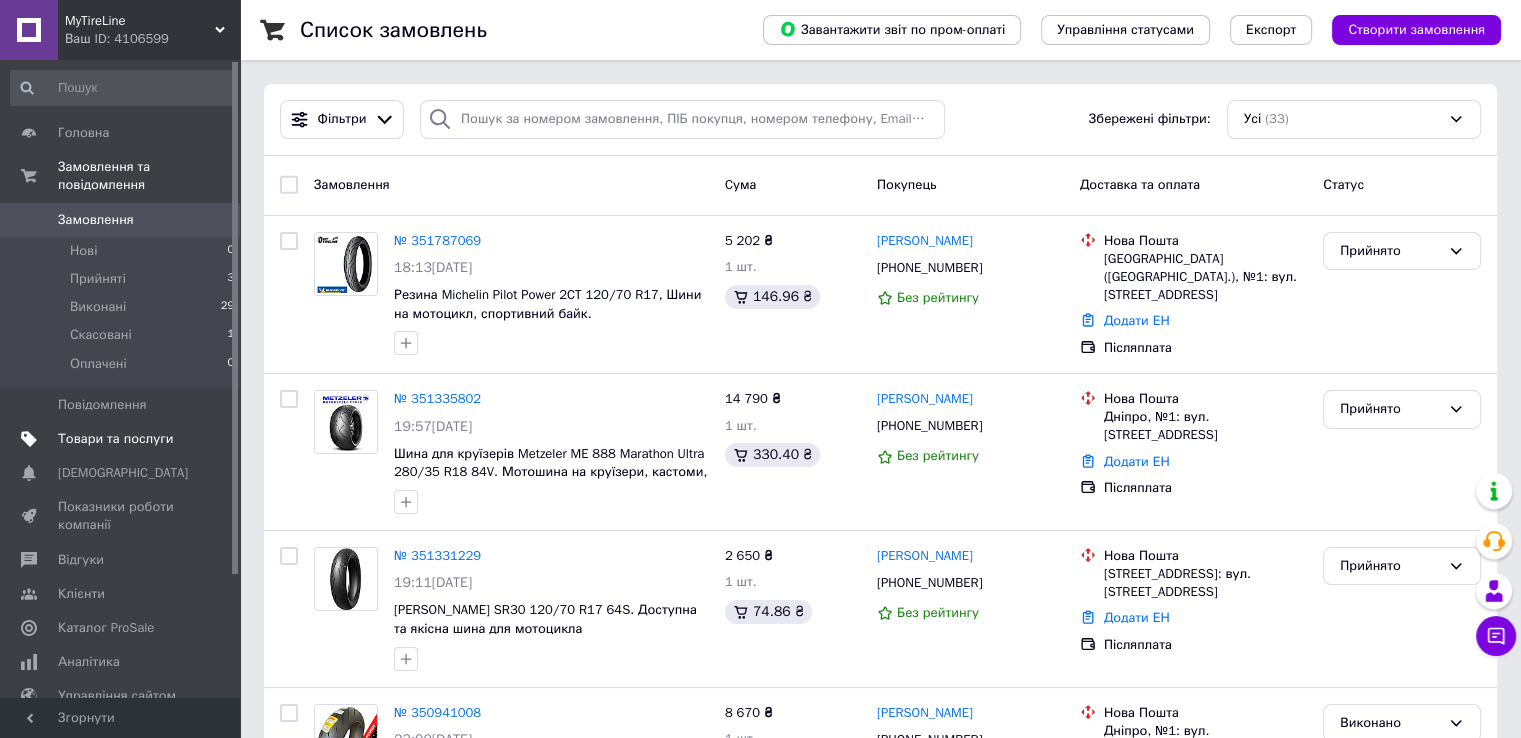 click on "Товари та послуги" at bounding box center (115, 439) 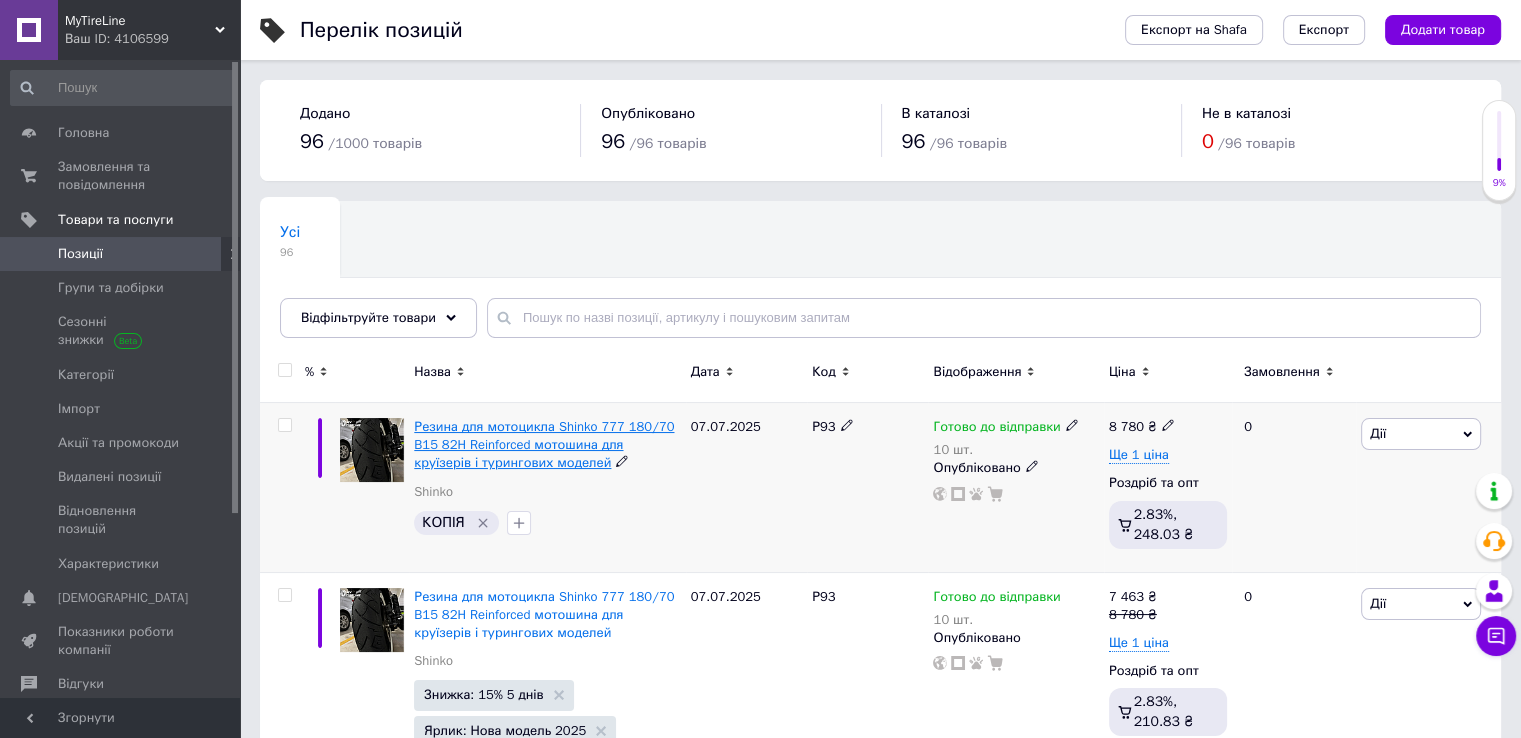 click on "Резина для мотоцикла Shinko 777 180/70 B15 82H Reinforced мотошина для круїзерів і турингових моделей" at bounding box center (544, 444) 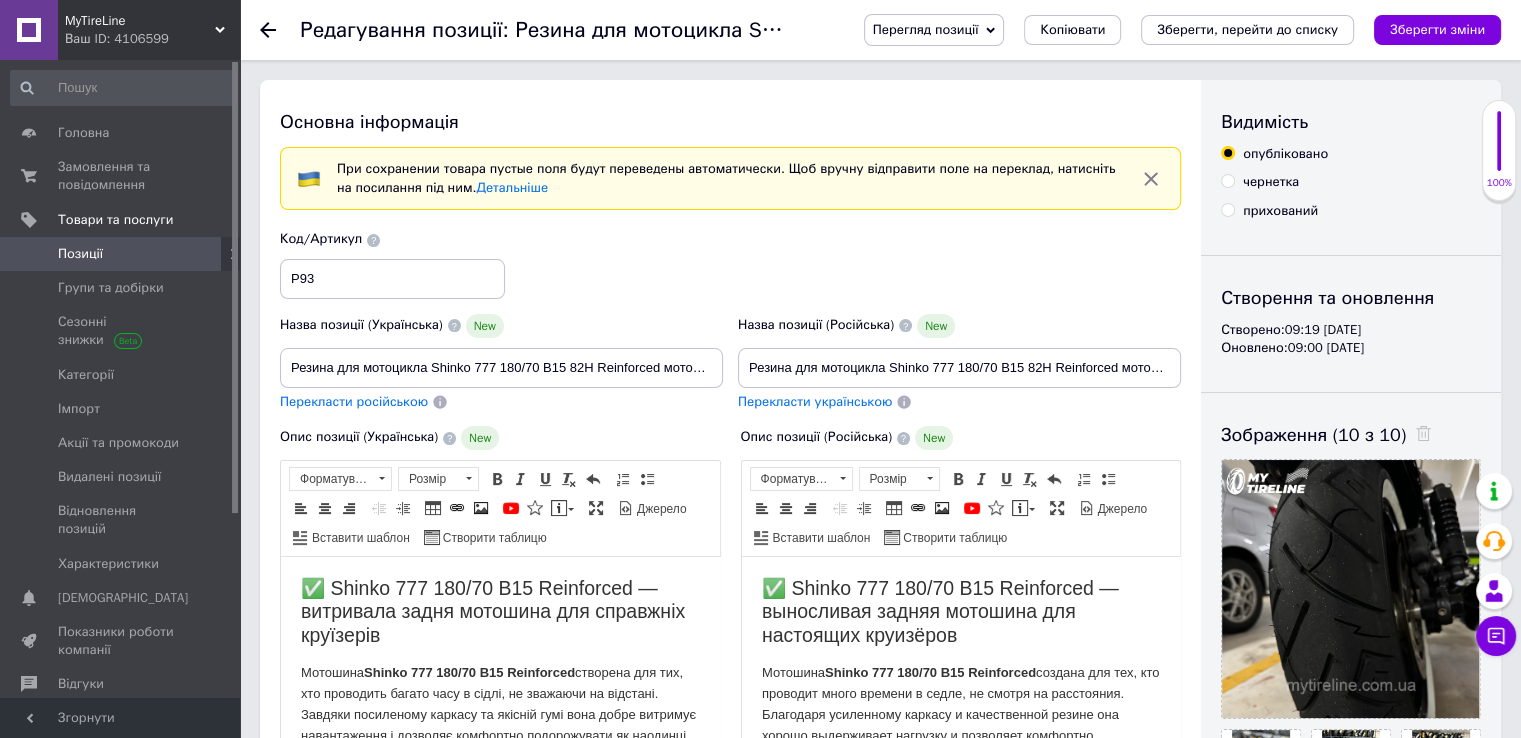 scroll, scrollTop: 0, scrollLeft: 0, axis: both 